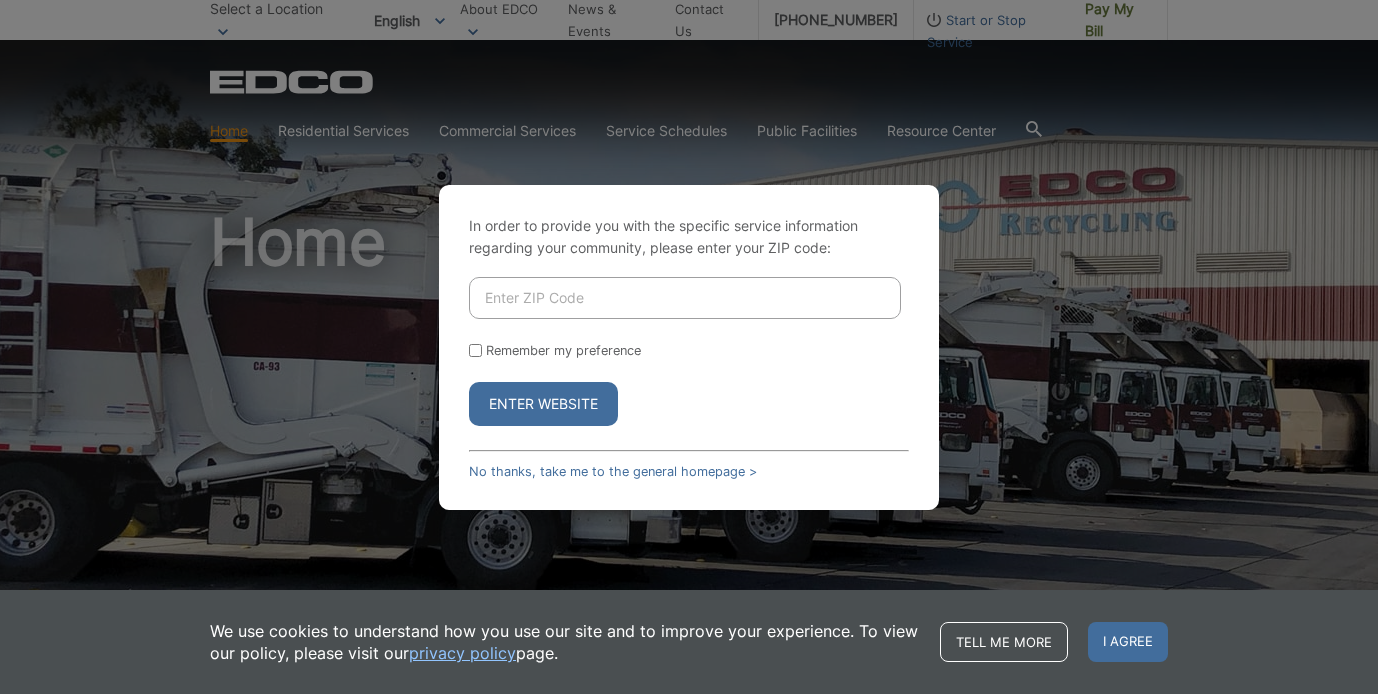 scroll, scrollTop: 0, scrollLeft: 0, axis: both 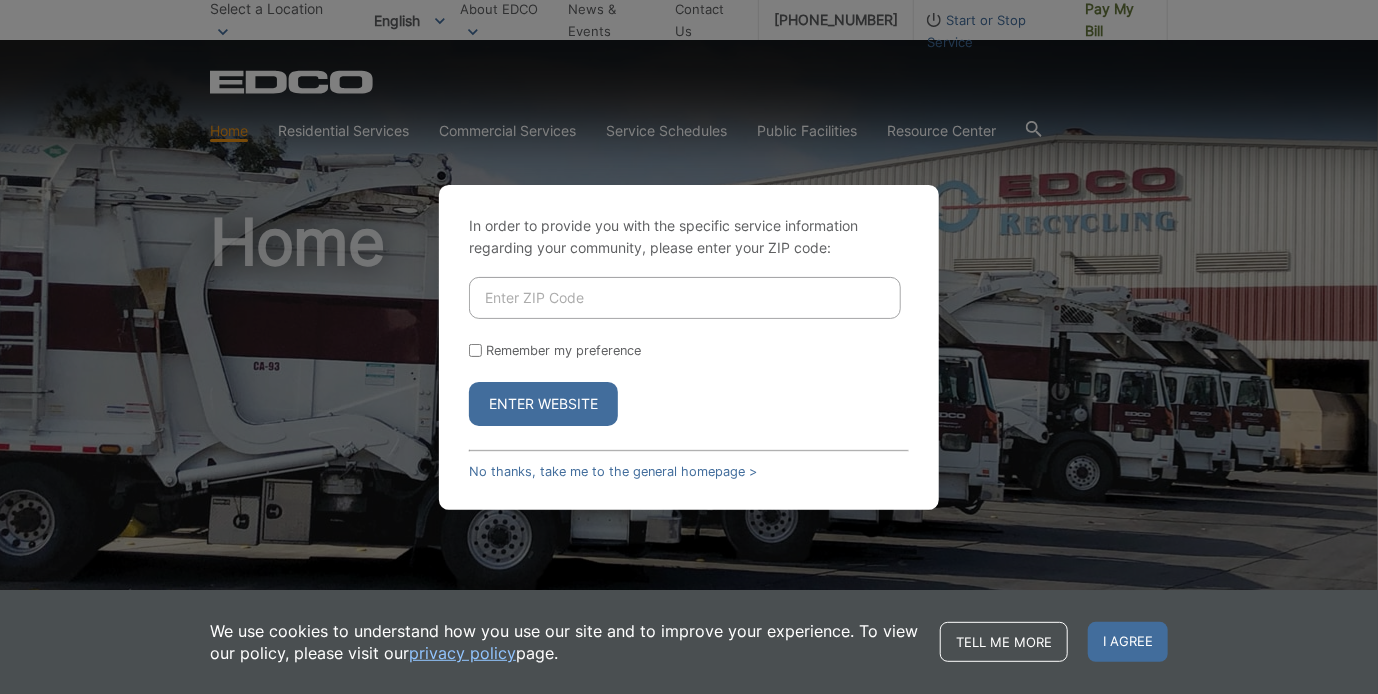 click at bounding box center (685, 298) 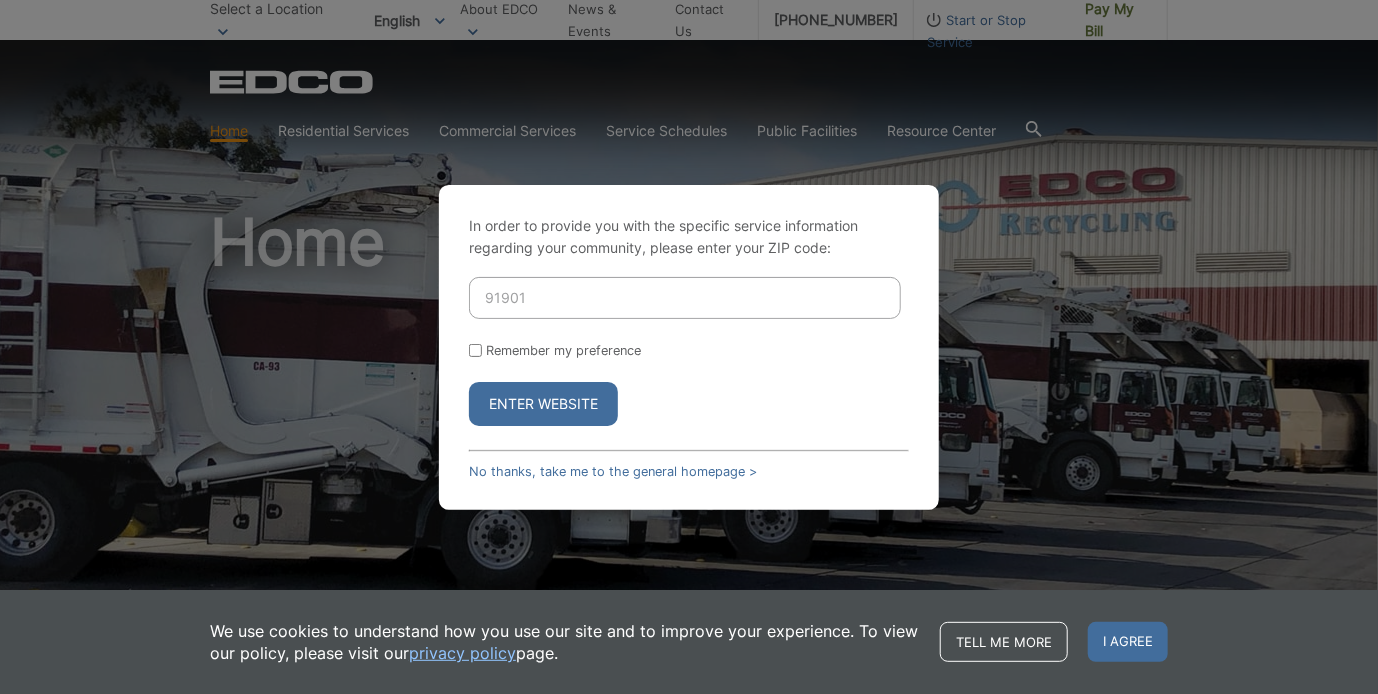 click on "Enter Website" at bounding box center [543, 404] 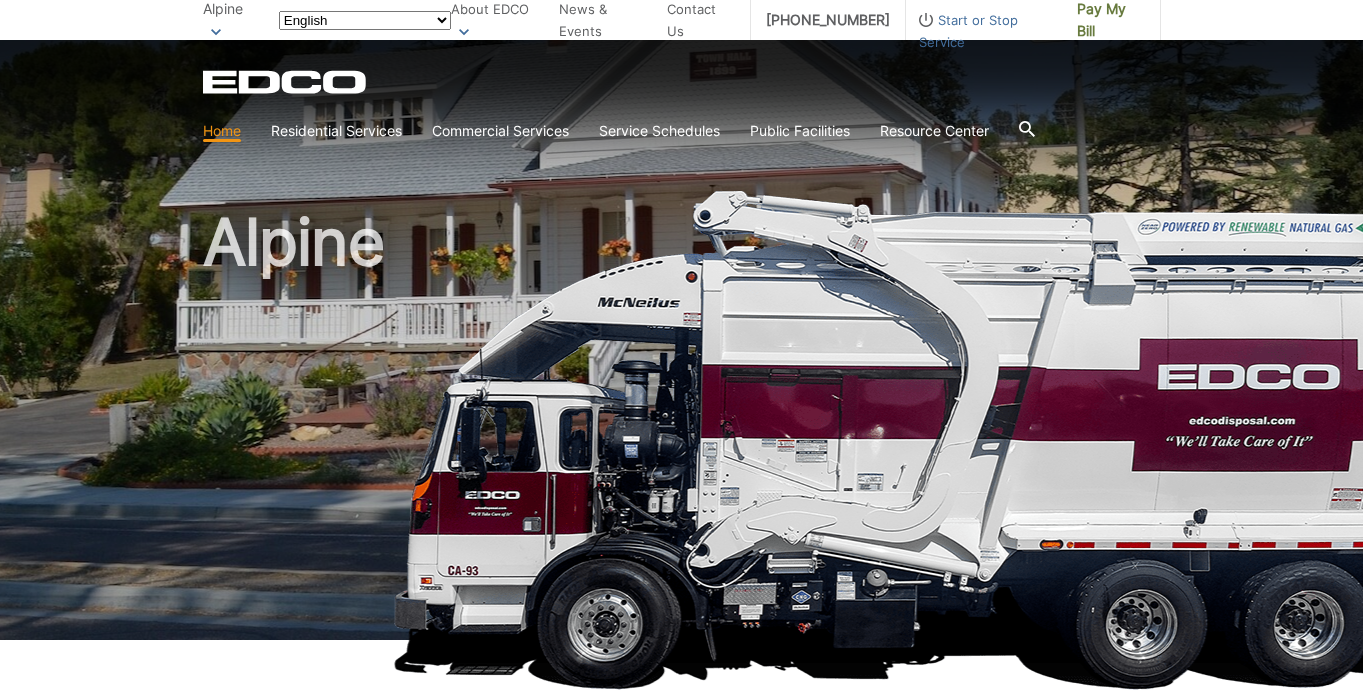 scroll, scrollTop: 0, scrollLeft: 0, axis: both 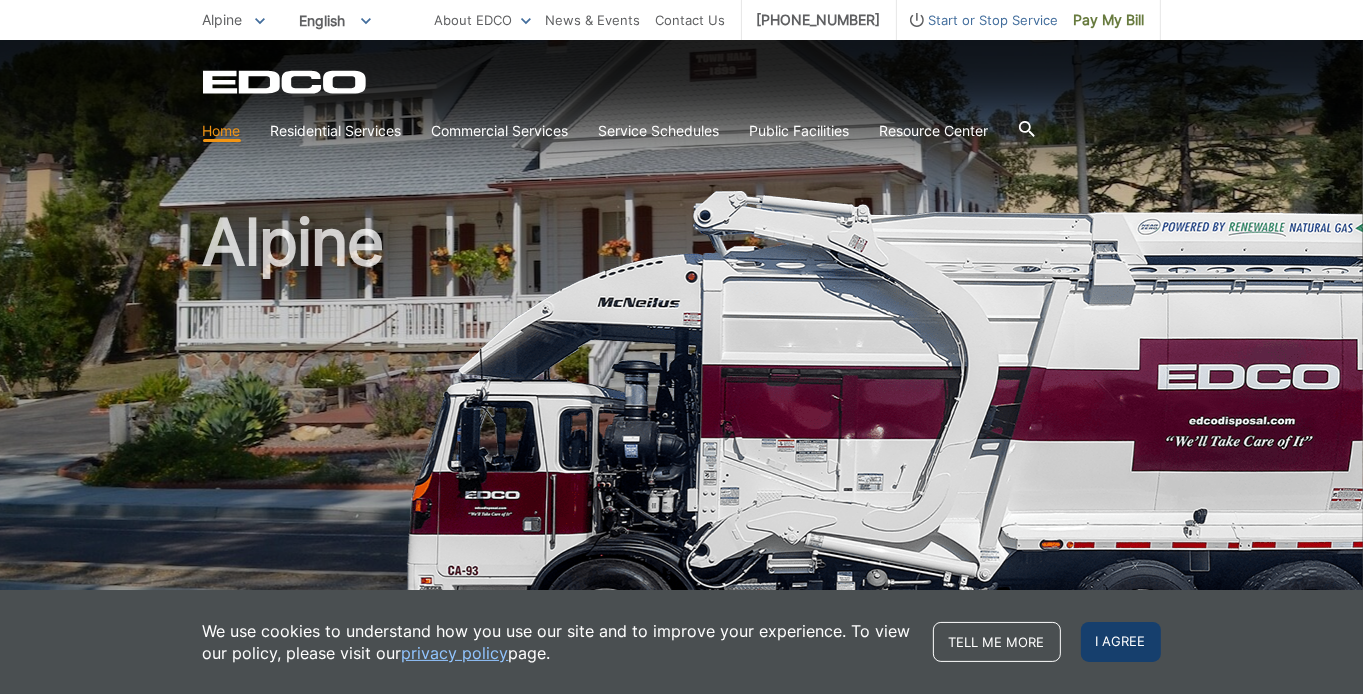 click on "I agree" at bounding box center [1121, 642] 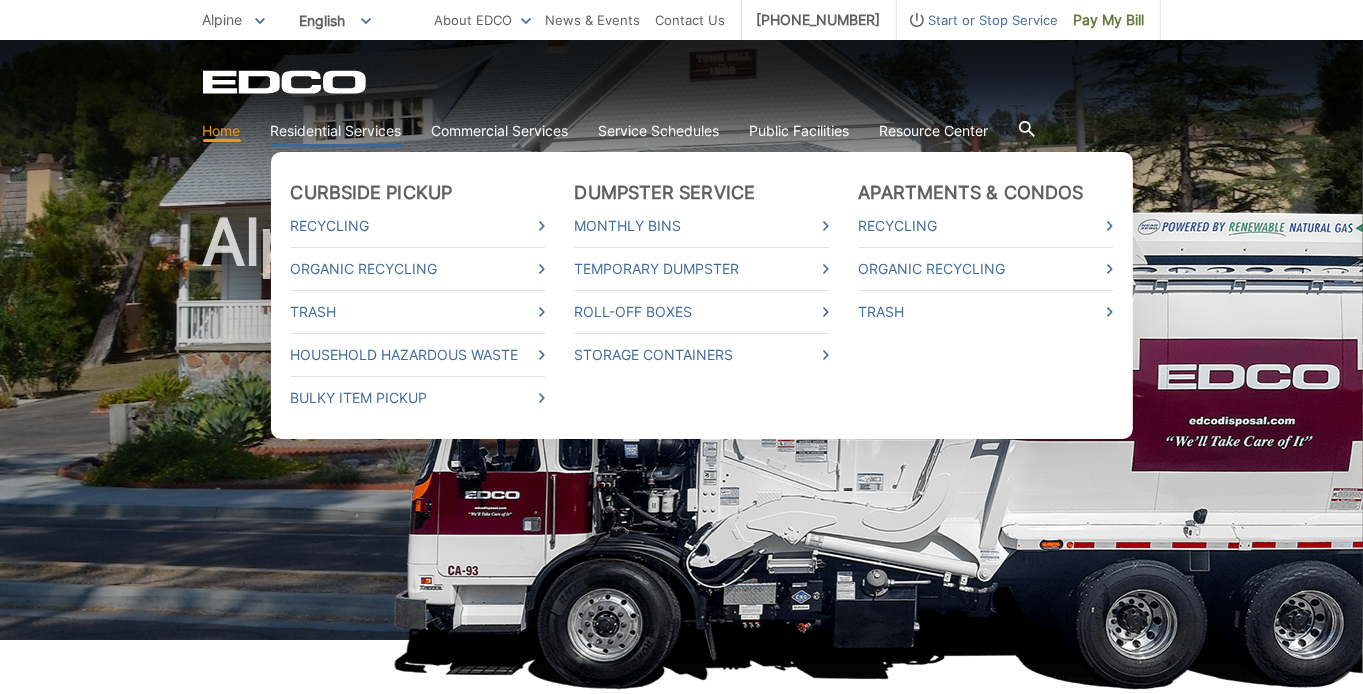 click on "Residential Services" at bounding box center [336, 131] 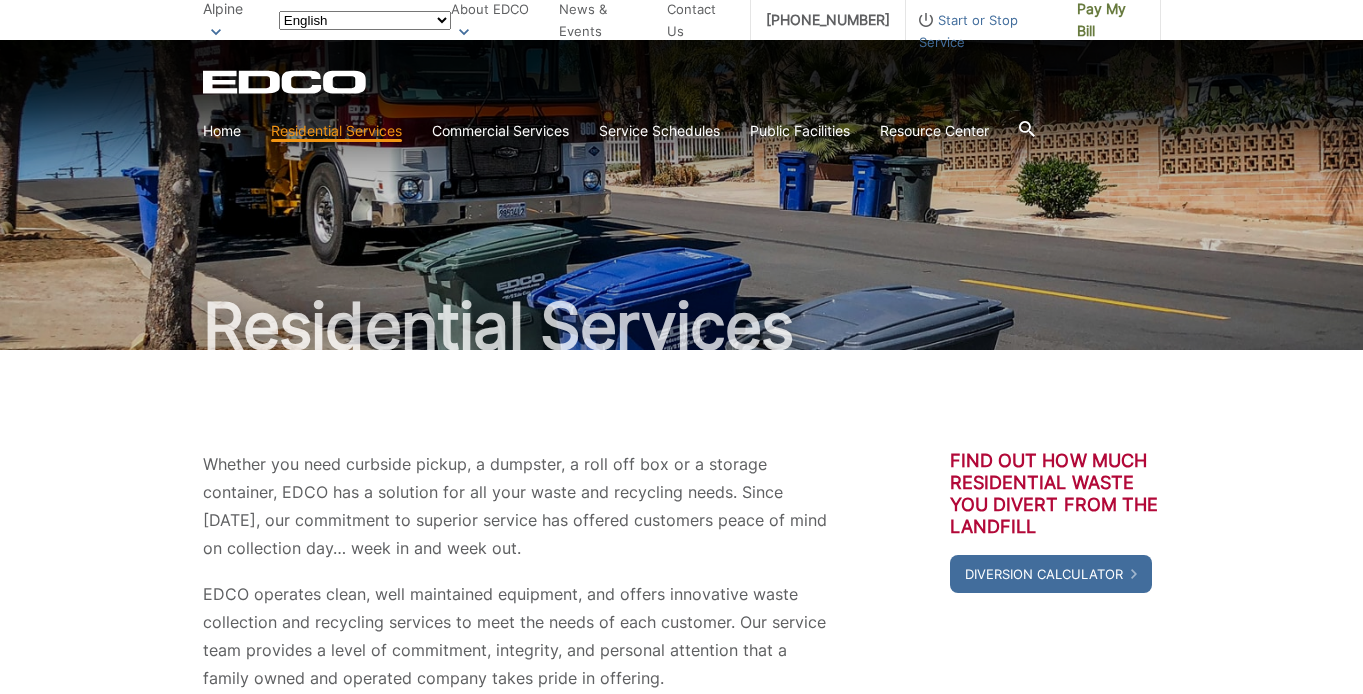 scroll, scrollTop: 0, scrollLeft: 0, axis: both 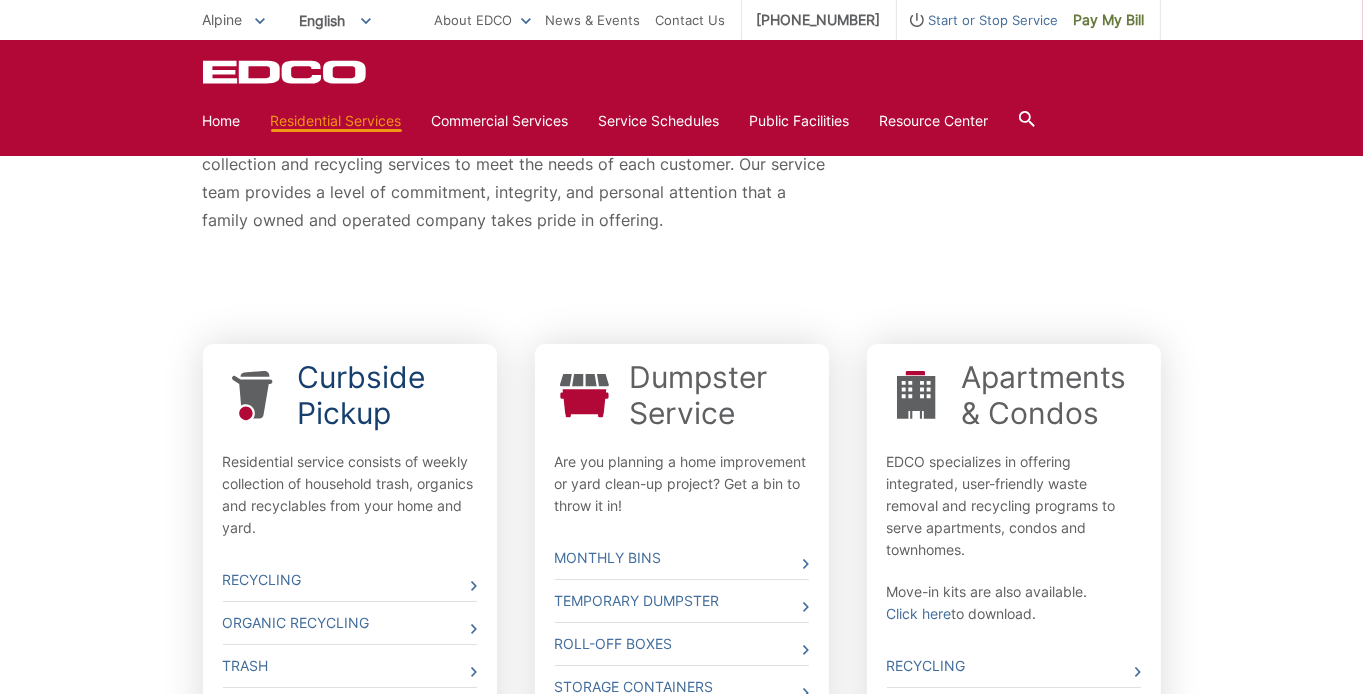 click on "Curbside Pickup" at bounding box center [387, 395] 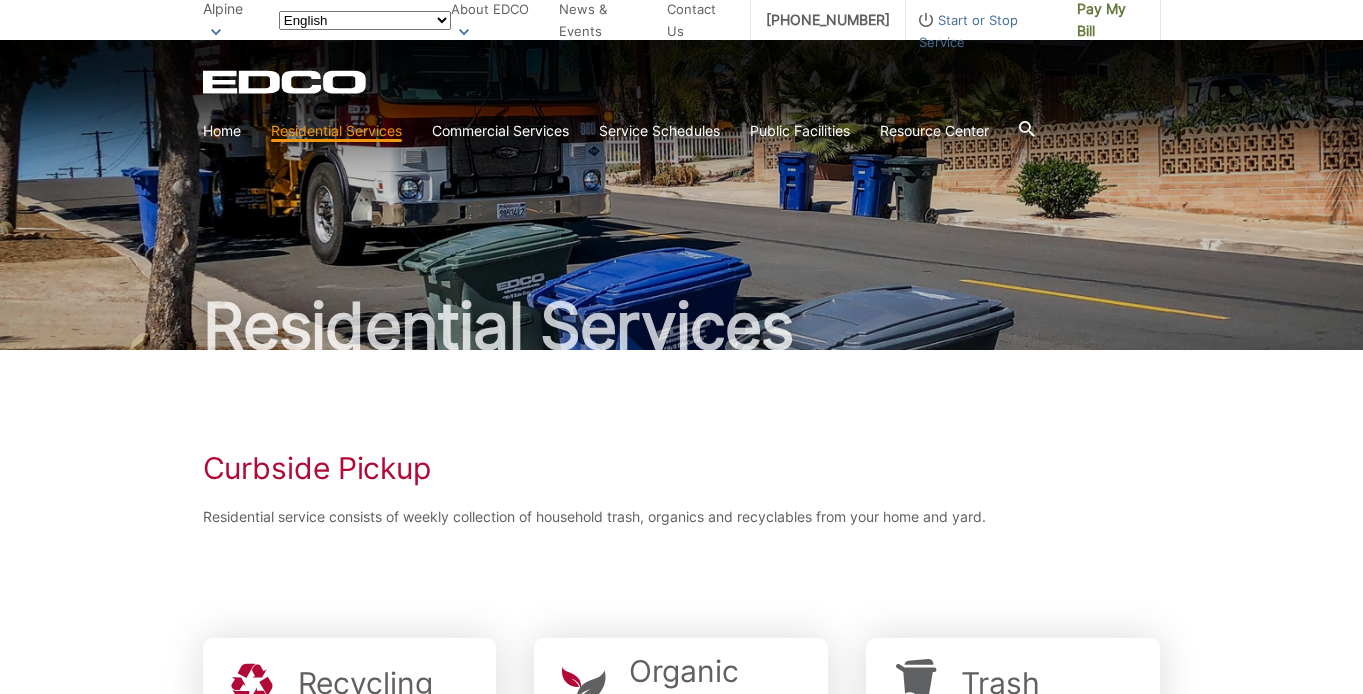 scroll, scrollTop: 0, scrollLeft: 0, axis: both 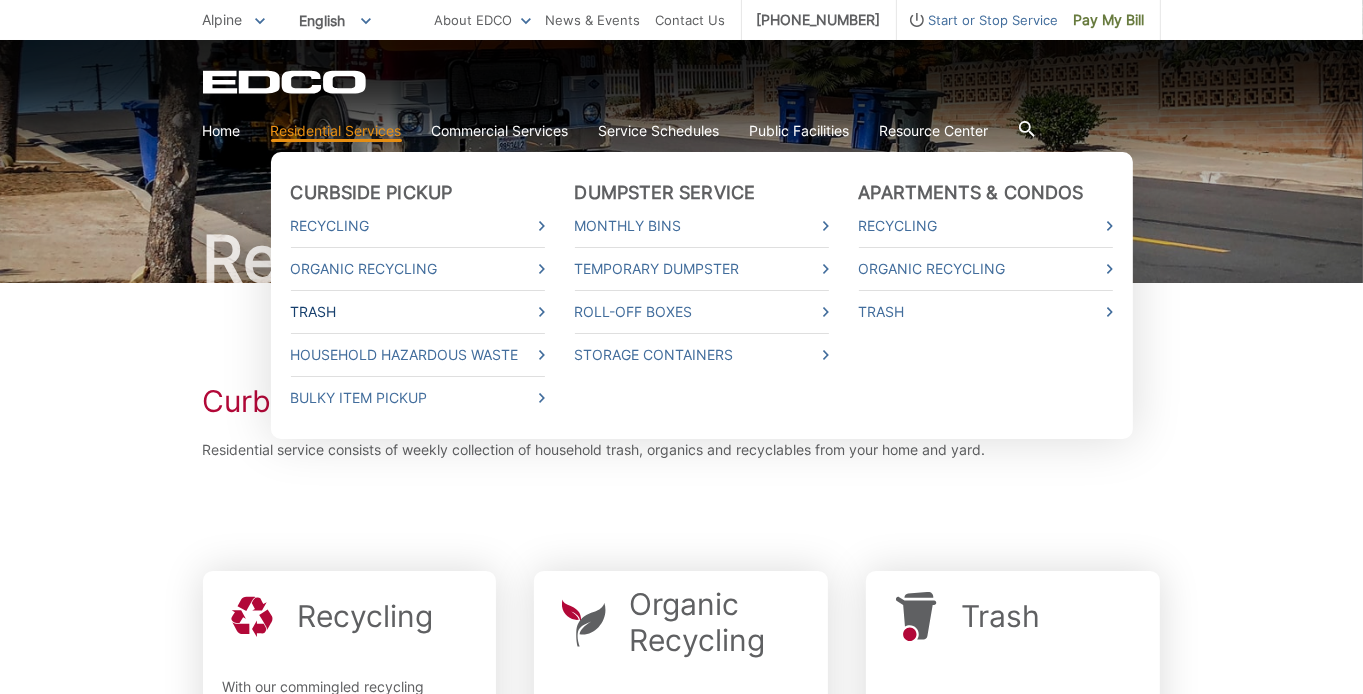click 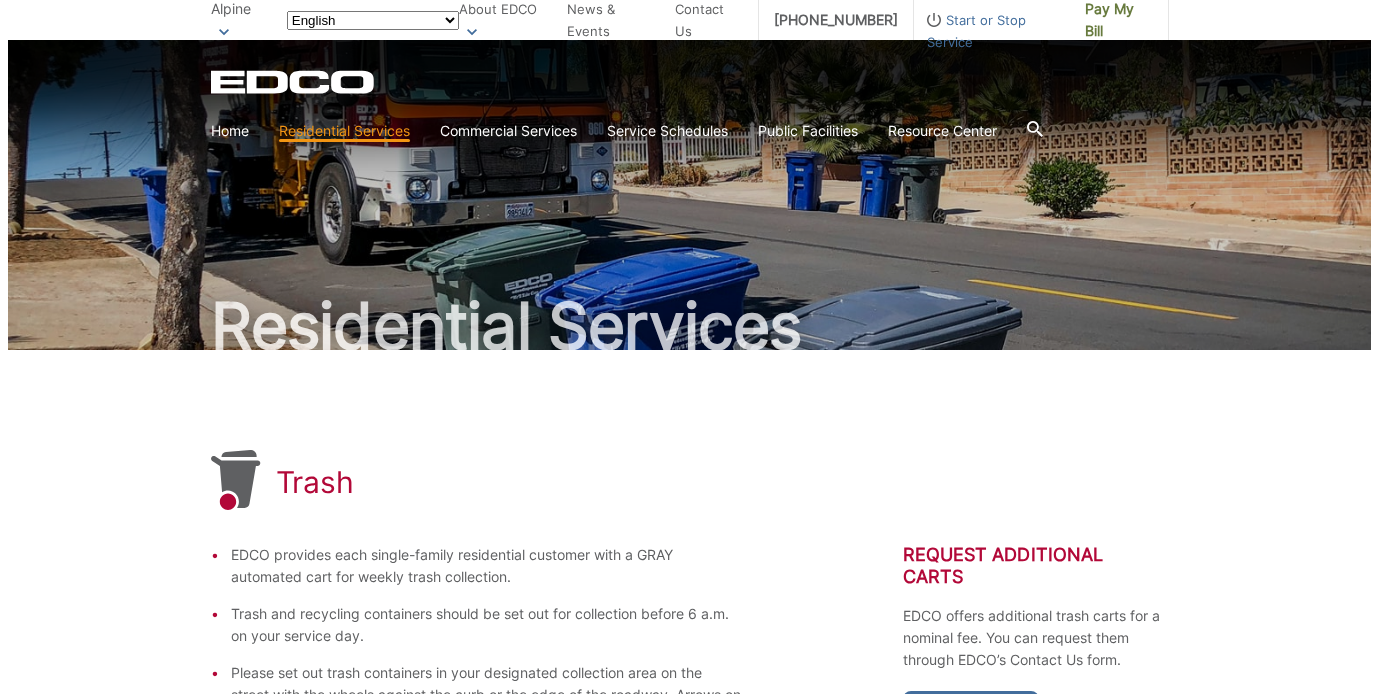 scroll, scrollTop: 0, scrollLeft: 0, axis: both 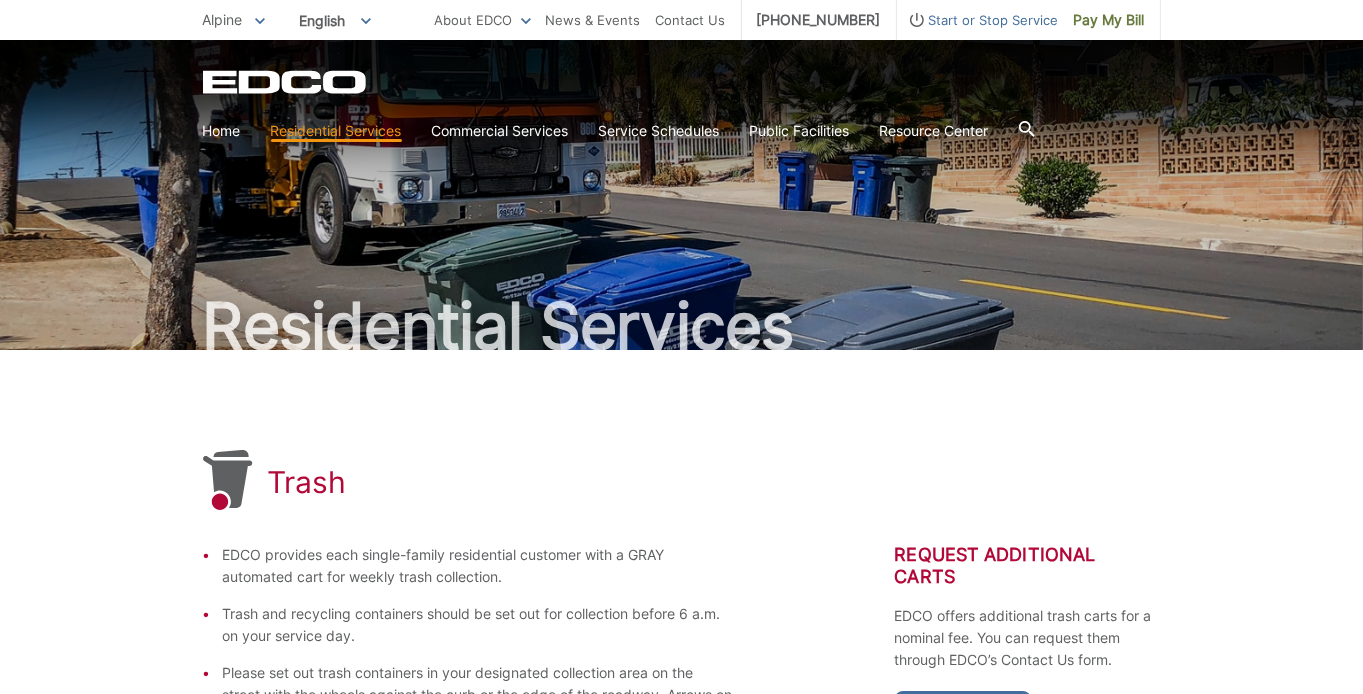 click on "Start or Stop Service" at bounding box center [978, 20] 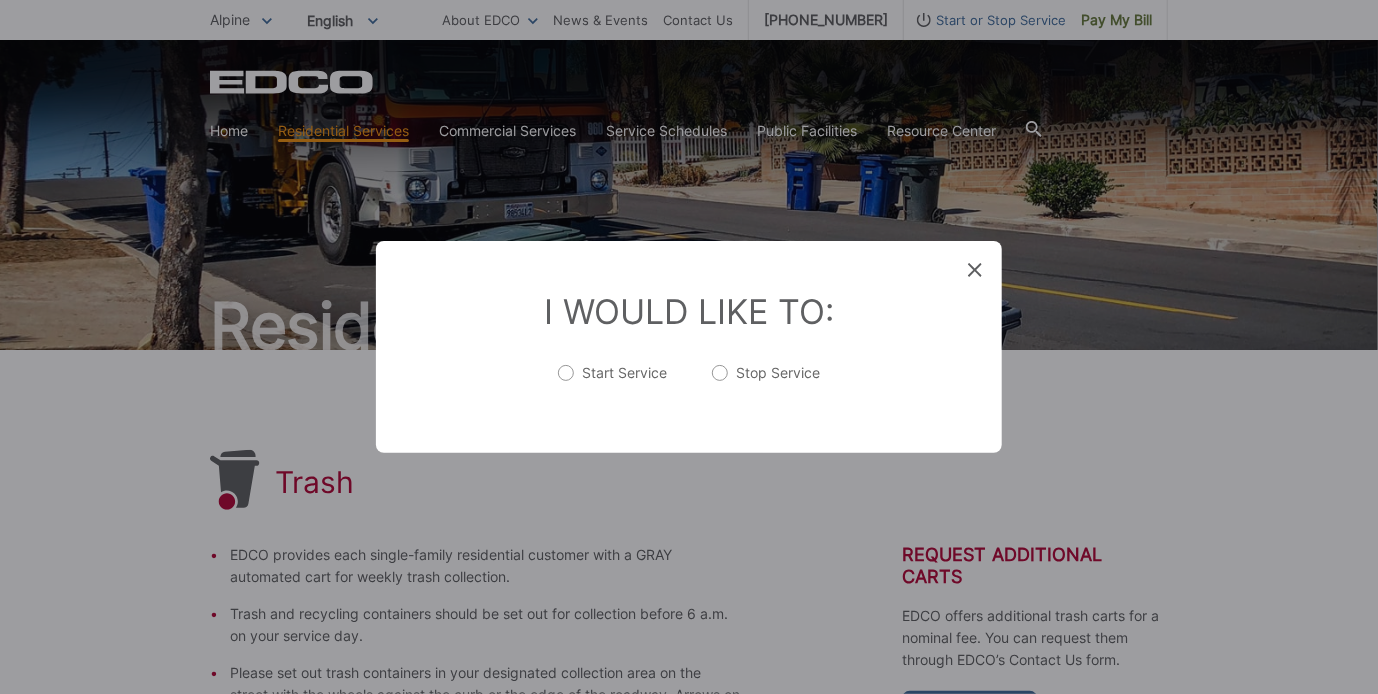 click on "Start Service" at bounding box center [613, 383] 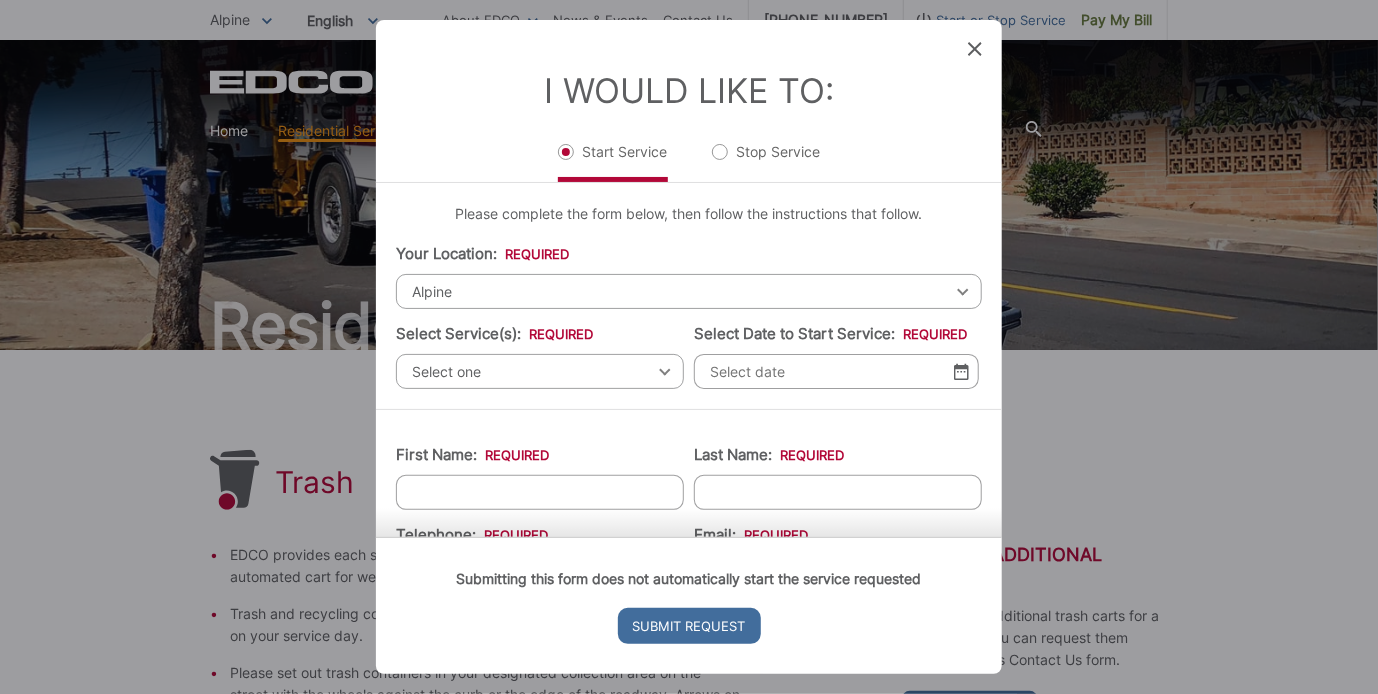 click on "Select one Select one Residential Curbside Pickup Commercial/Business Services Apartments & Condos Temporary Dumpster Service Construction & Demolition" at bounding box center [540, 371] 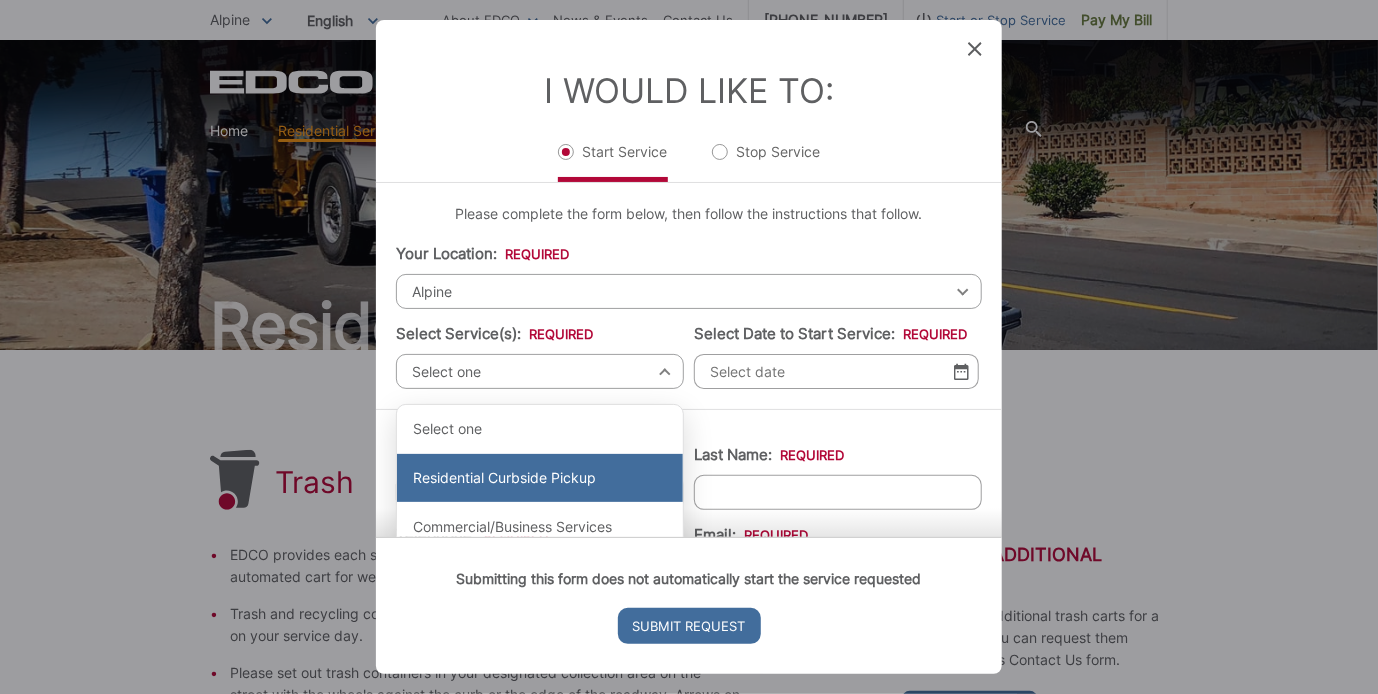 click on "Residential Curbside Pickup" at bounding box center (540, 478) 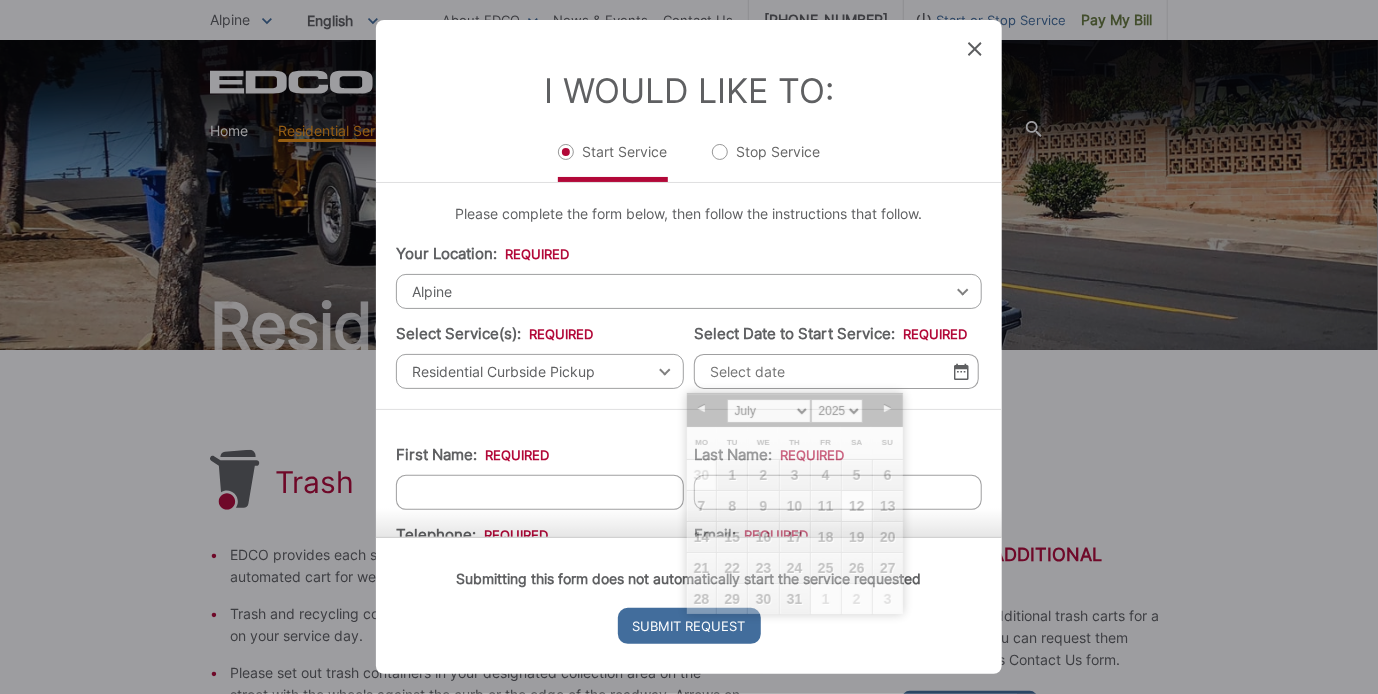 click on "Select Date to Start Service: *" at bounding box center (836, 371) 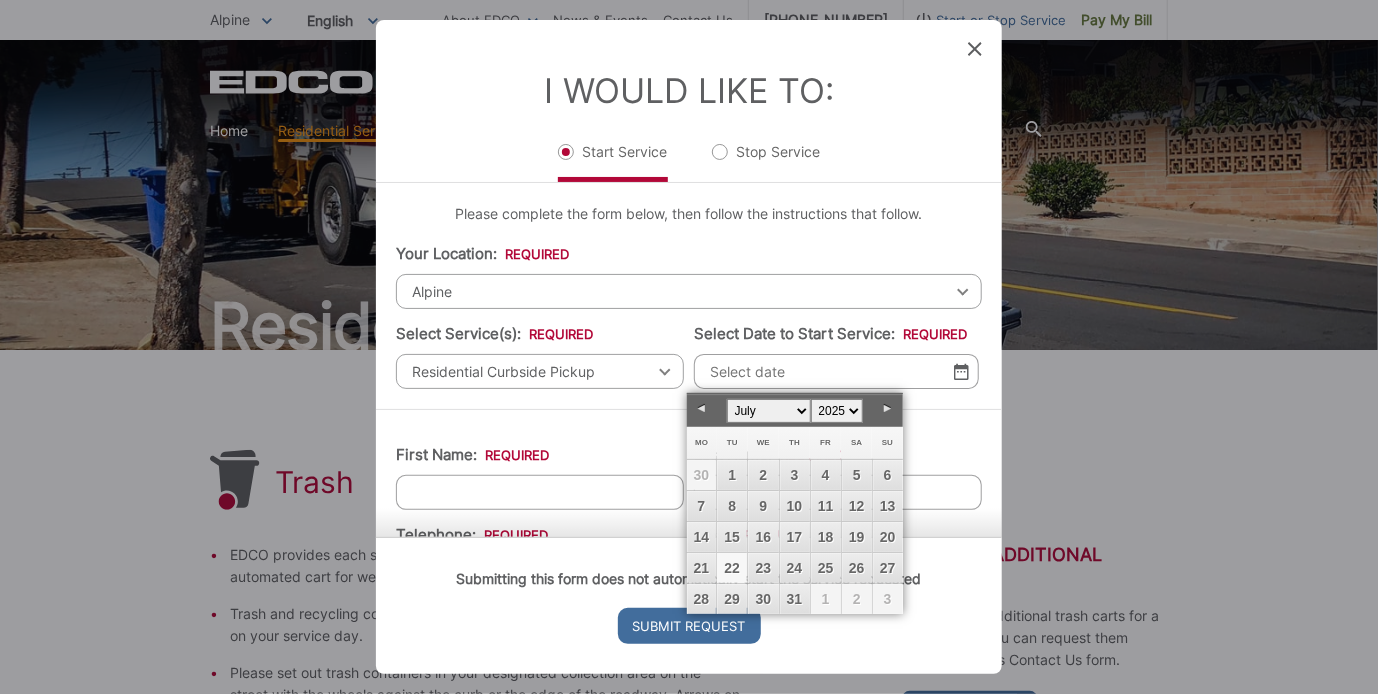 click on "22" at bounding box center [732, 568] 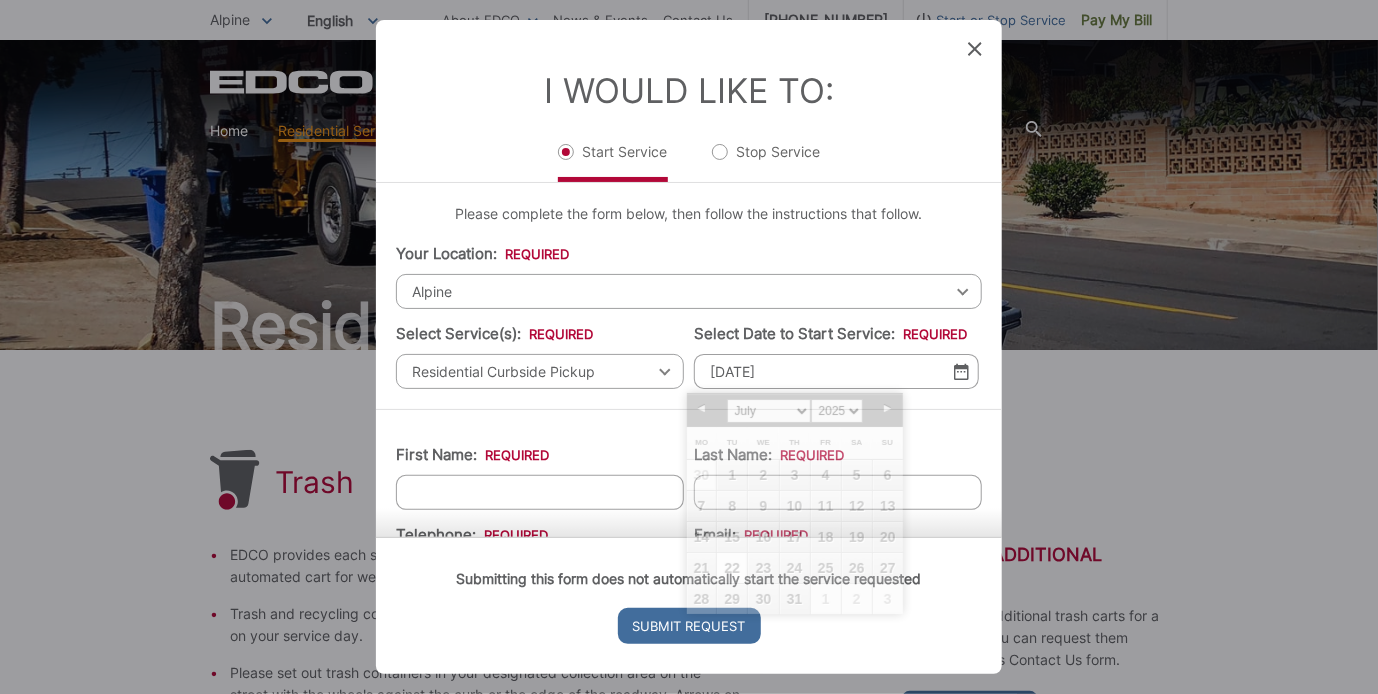 click on "Home
Back
Home
Residential Services
Overview
Curbside Pickup
Recycling
Organic Recycling
Trash
Household Hazardous Waste
Bulky Item Pickup
Dumpster Service
Monthly Bins
Temporary Dumpster
Roll-Off Boxes
Storage Containers
Apartments & Condos
Recycling
Organic Recycling
Trash
Commercial Services
Overview
Commercial Services
Recycling
Organic Recycling
Trash
Roll-Off Boxes
Forklift Maintenance
Construction & Demolition" at bounding box center (689, 347) 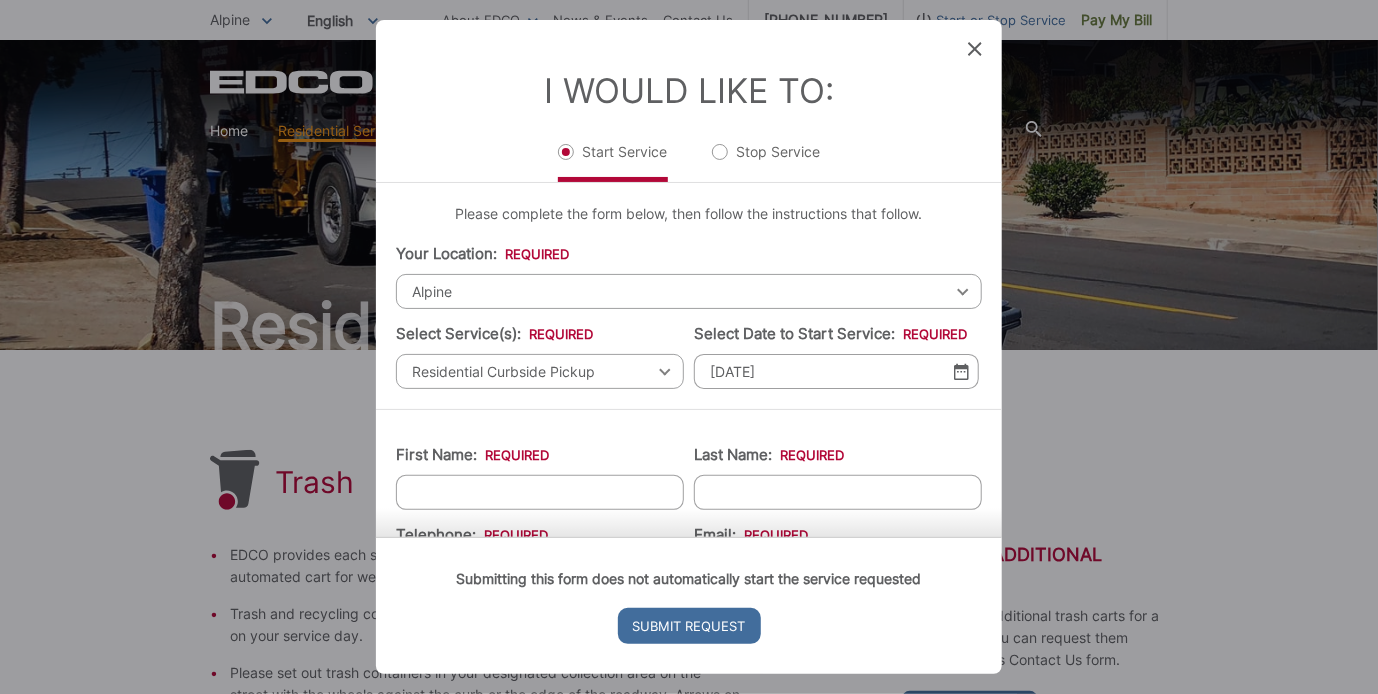 click on "First Name: *" at bounding box center [540, 492] 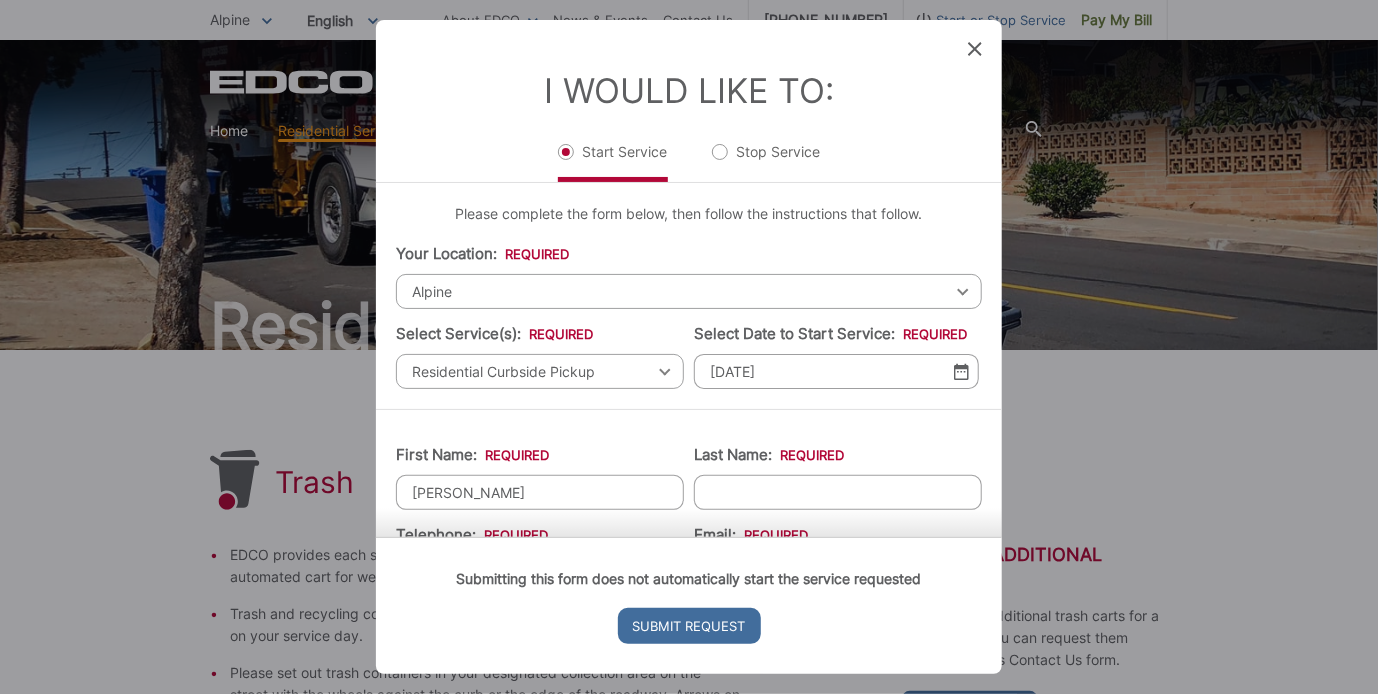 type on "[PERSON_NAME]" 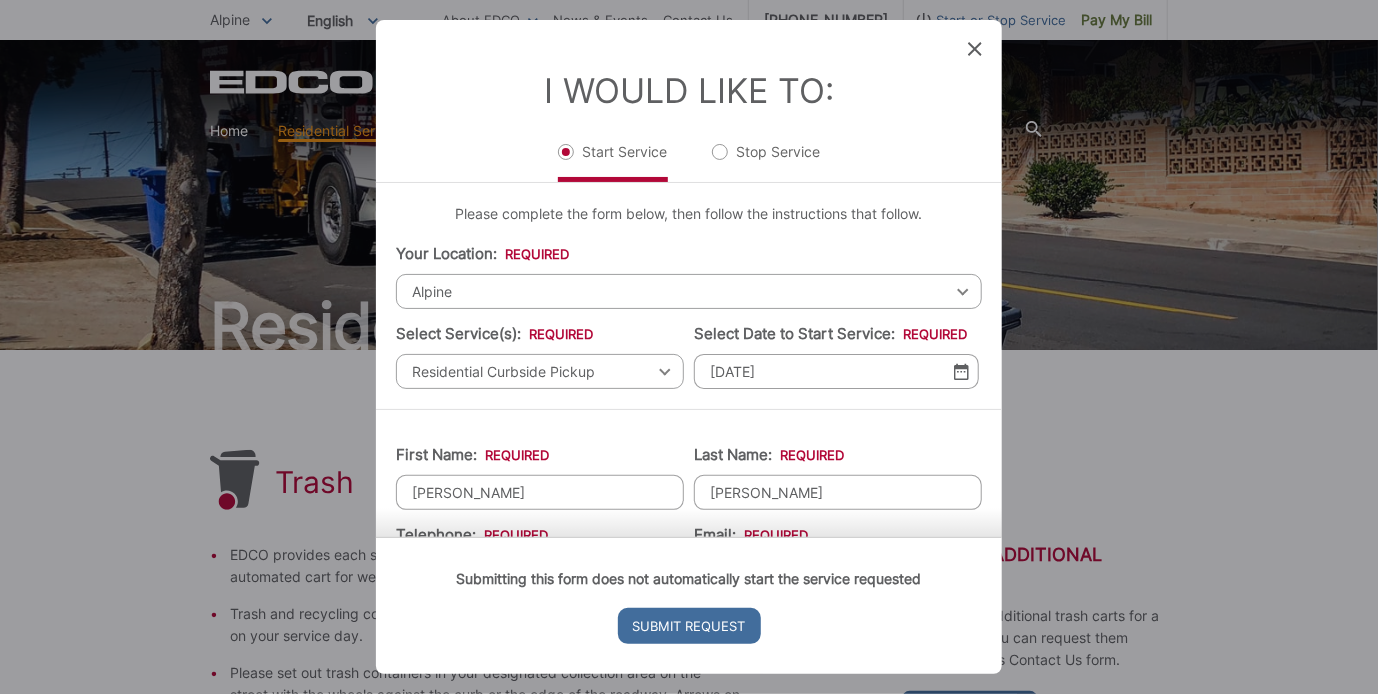 type on "1619417412" 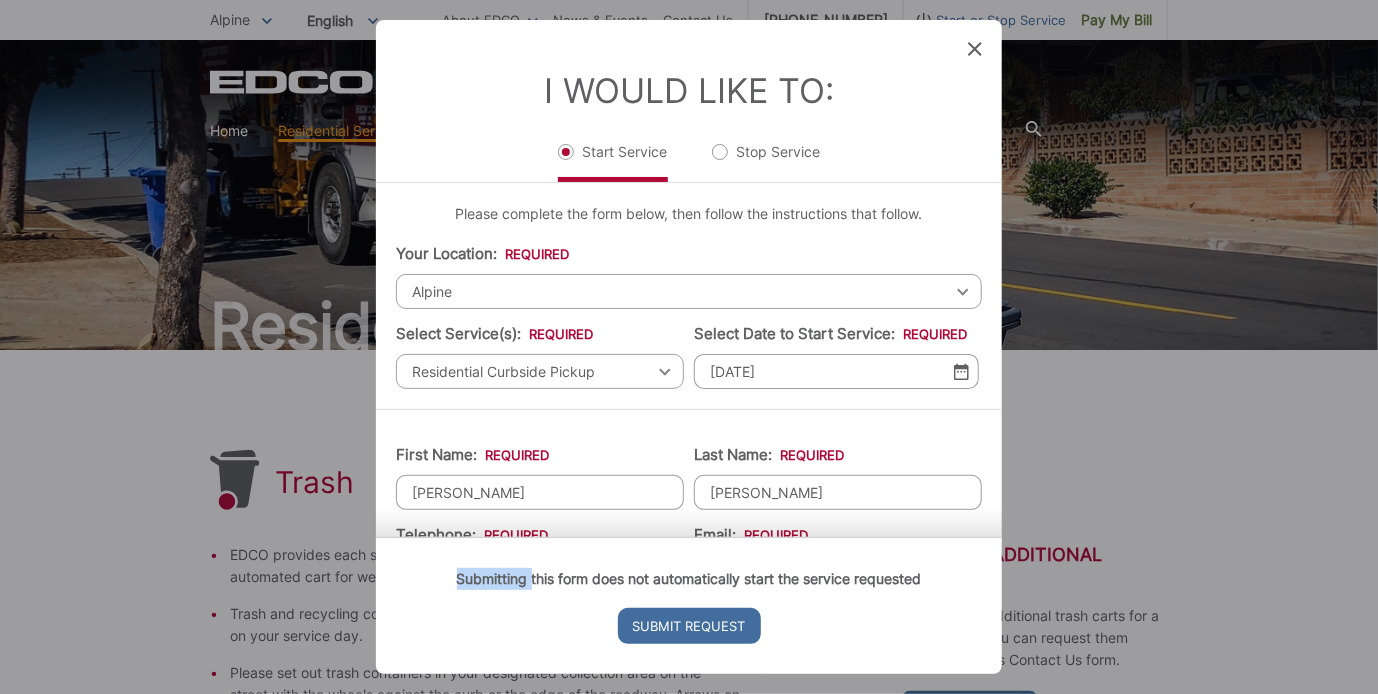 click on "Submitting this form does not automatically start the service requested Submit Request" at bounding box center (689, 605) 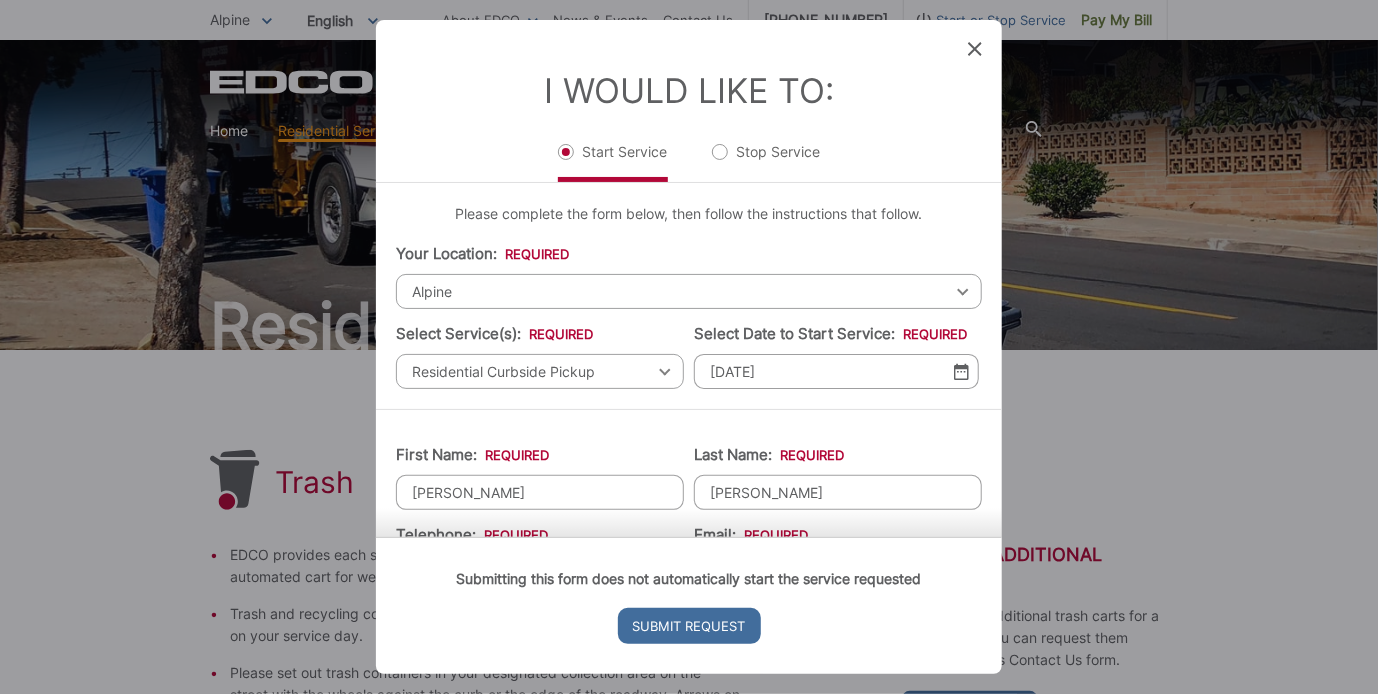 drag, startPoint x: 993, startPoint y: 529, endPoint x: 982, endPoint y: 373, distance: 156.38734 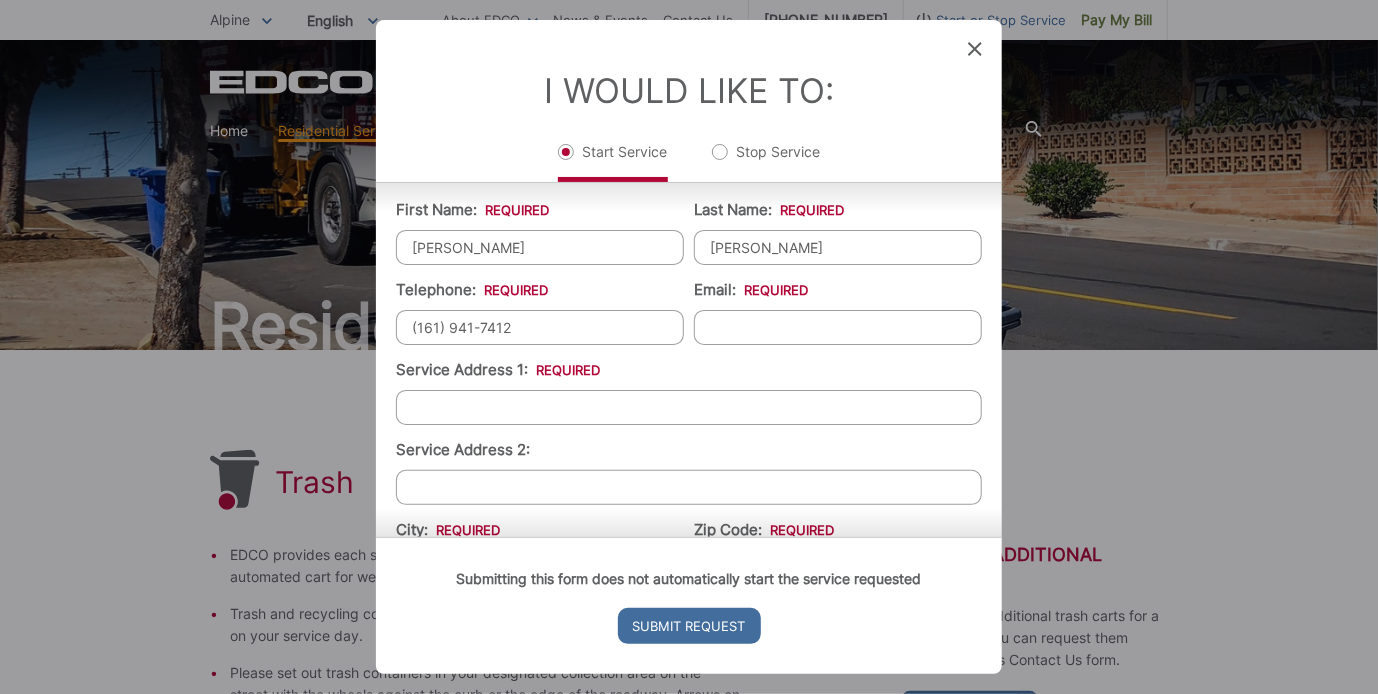 scroll, scrollTop: 250, scrollLeft: 0, axis: vertical 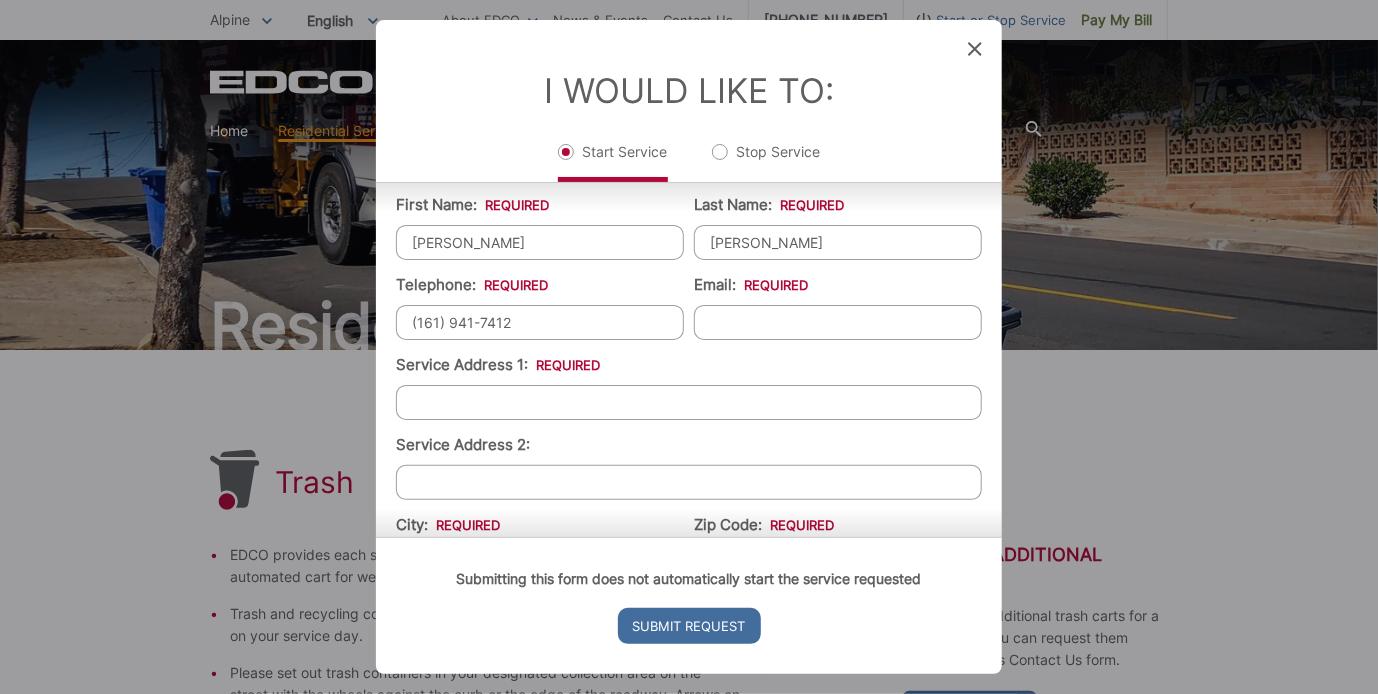 click on "Service Address 1: *" at bounding box center [689, 402] 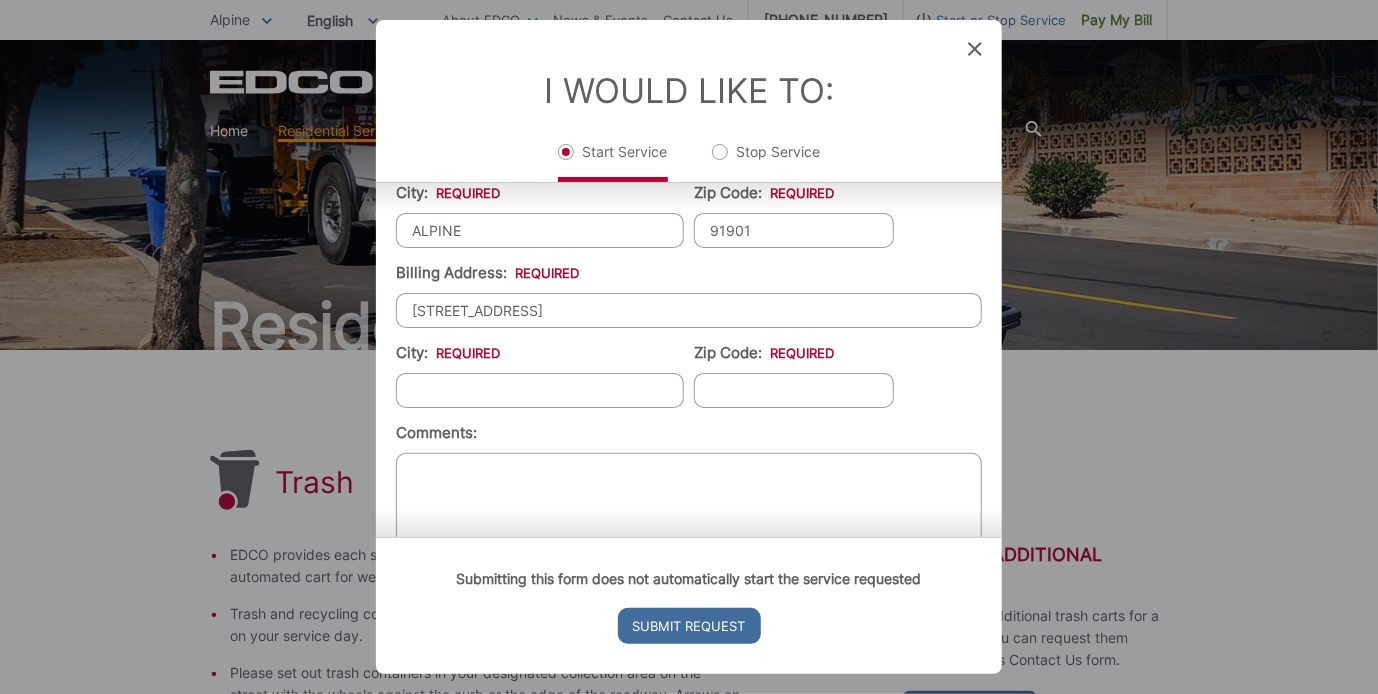 scroll, scrollTop: 584, scrollLeft: 0, axis: vertical 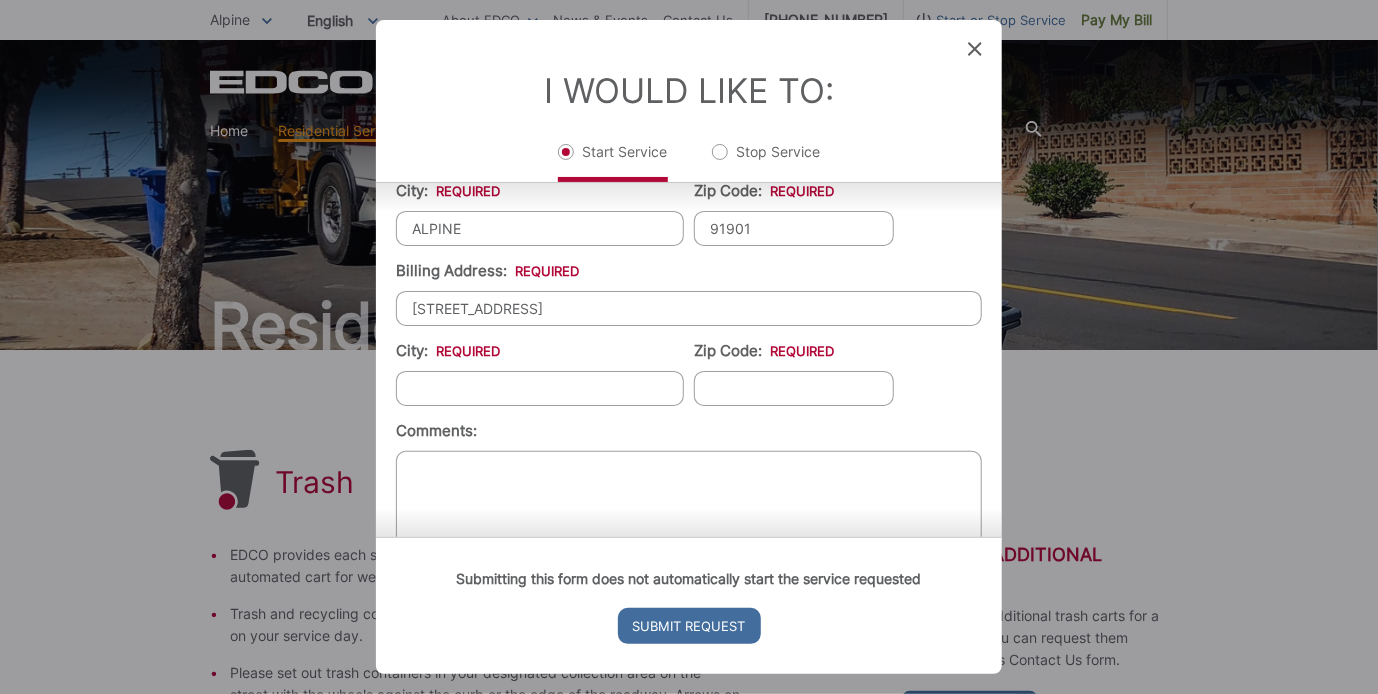 type on "[STREET_ADDRESS]" 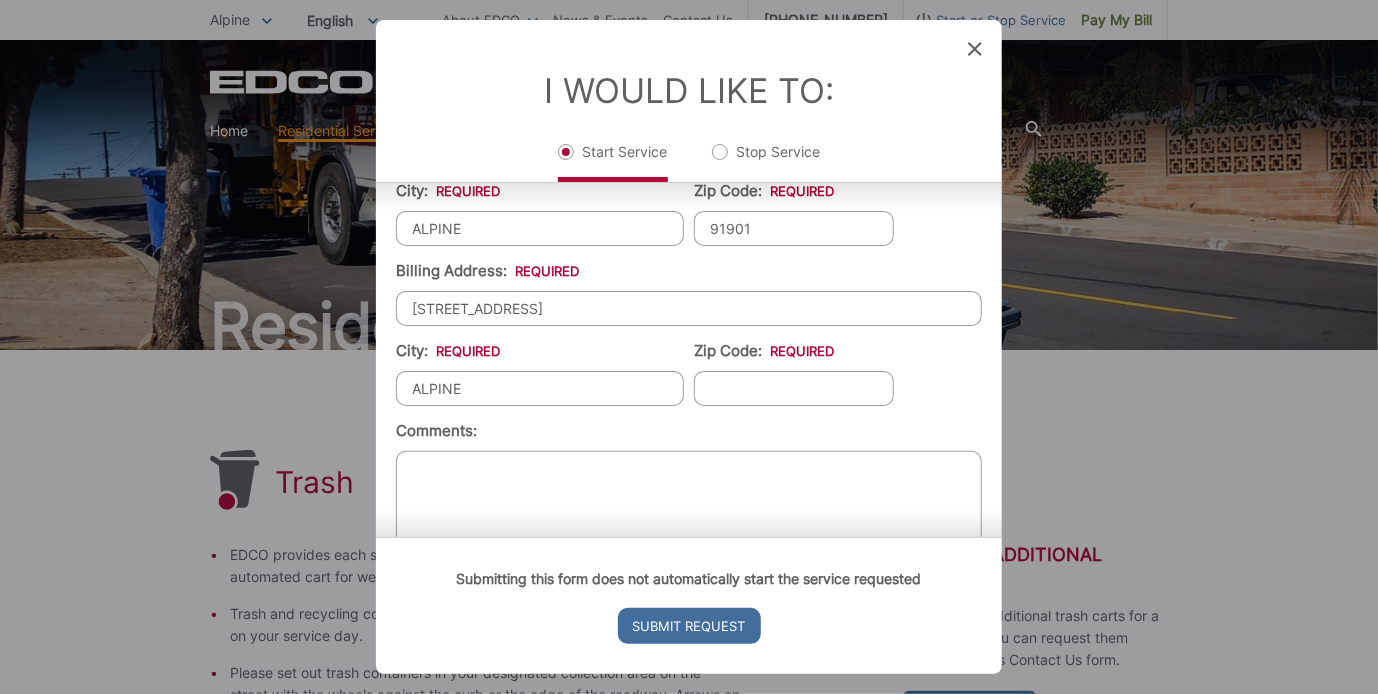 type on "91901" 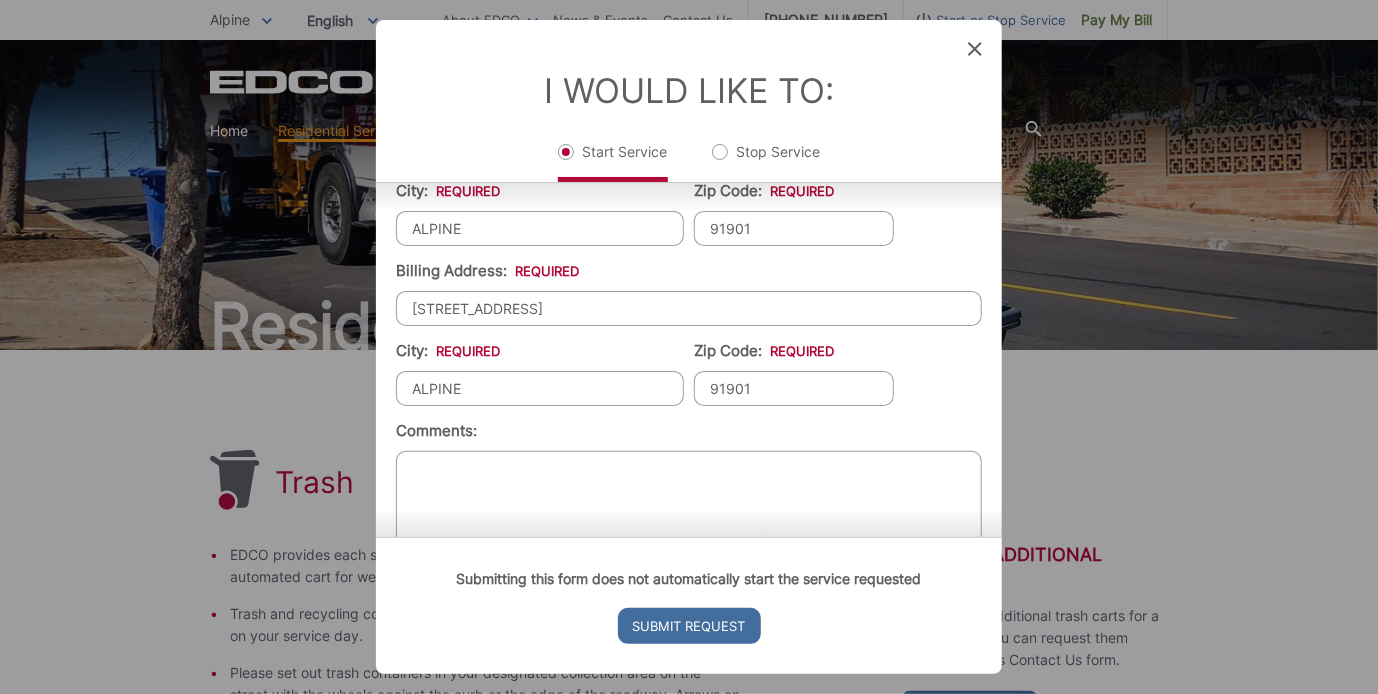 scroll, scrollTop: 621, scrollLeft: 0, axis: vertical 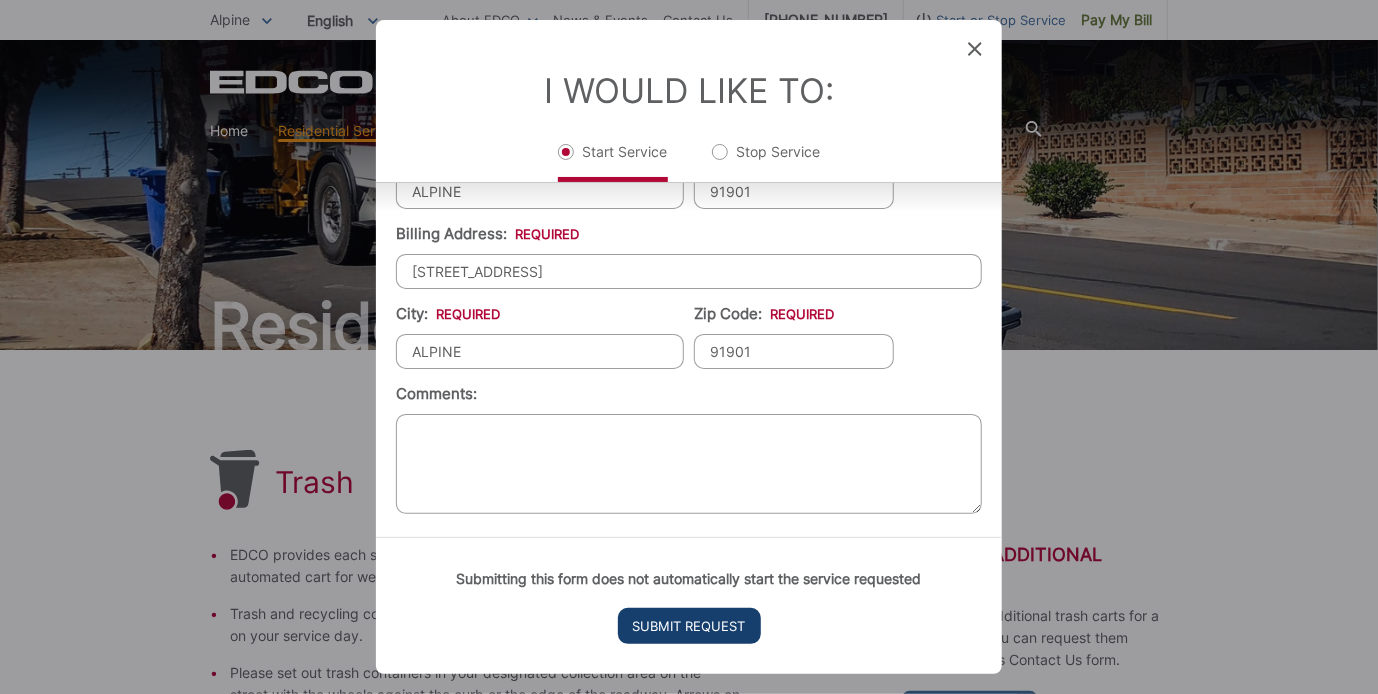 click on "Submit Request" at bounding box center (689, 626) 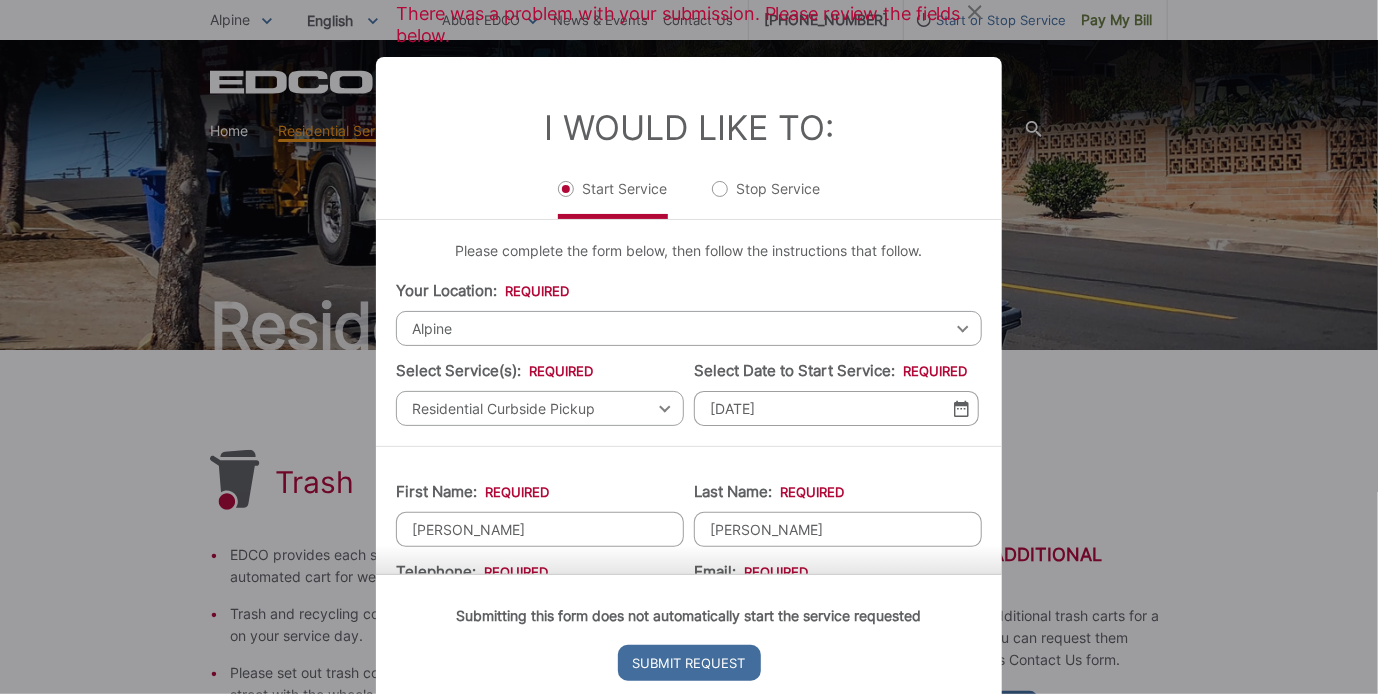 scroll, scrollTop: 0, scrollLeft: 0, axis: both 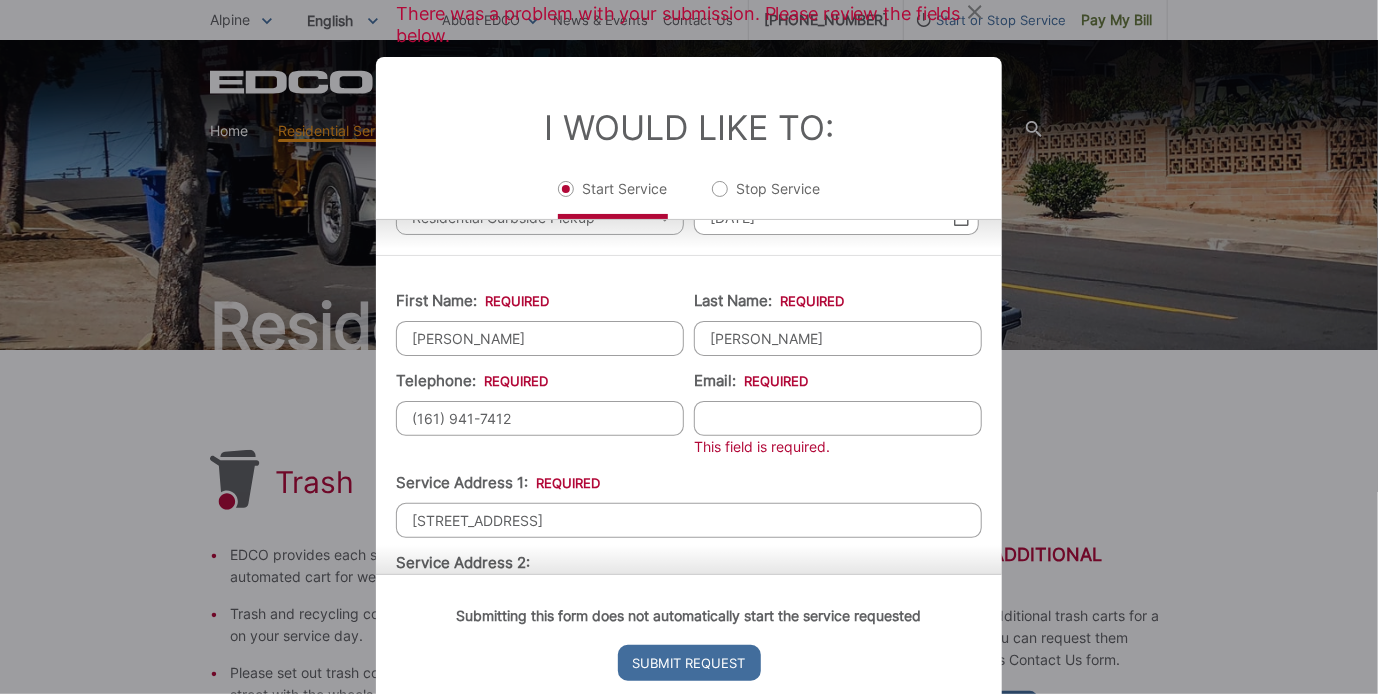click on "Email: *" at bounding box center [838, 418] 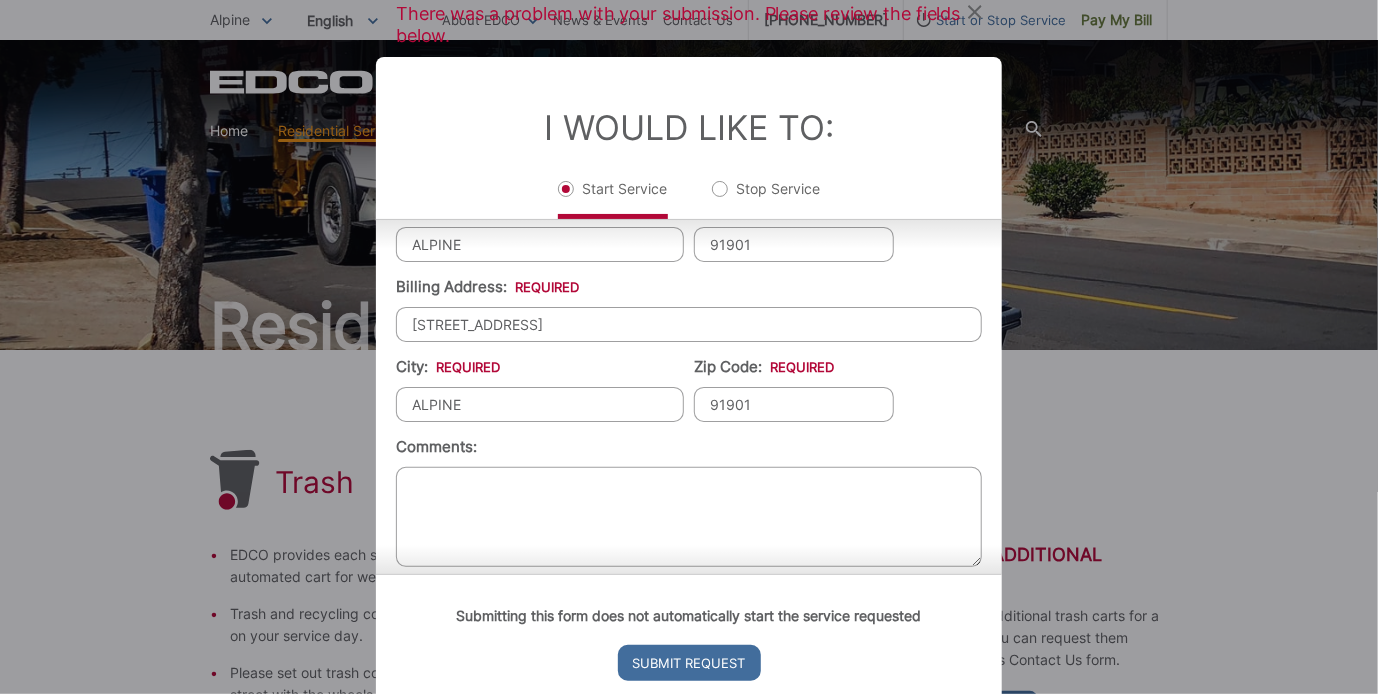 scroll, scrollTop: 644, scrollLeft: 0, axis: vertical 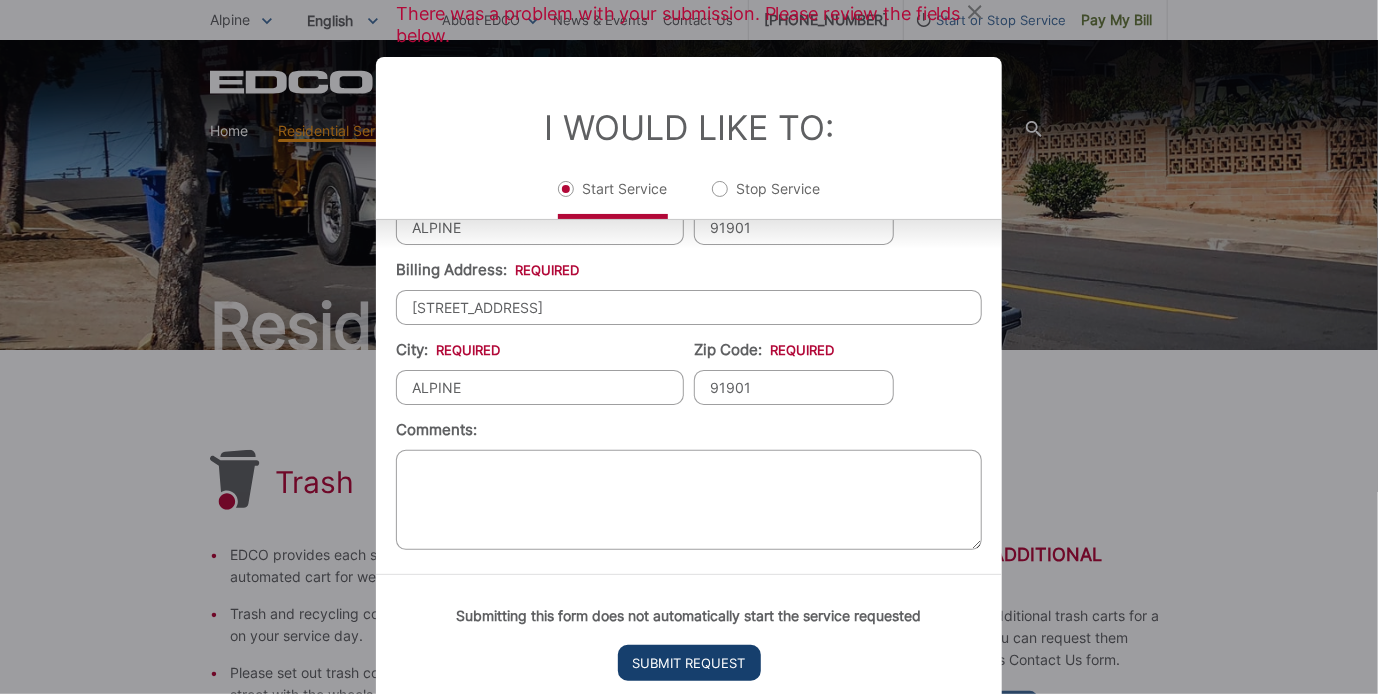 type on "[EMAIL_ADDRESS][DOMAIN_NAME]" 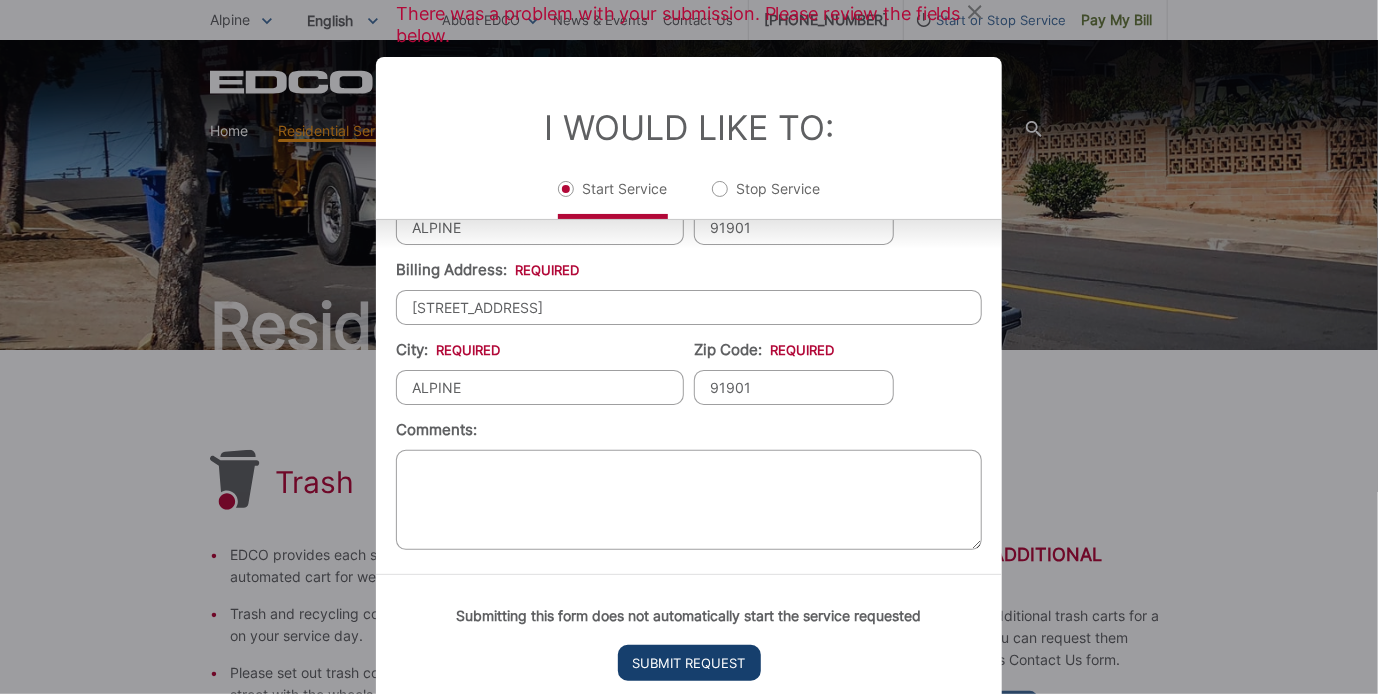 scroll, scrollTop: 172, scrollLeft: 0, axis: vertical 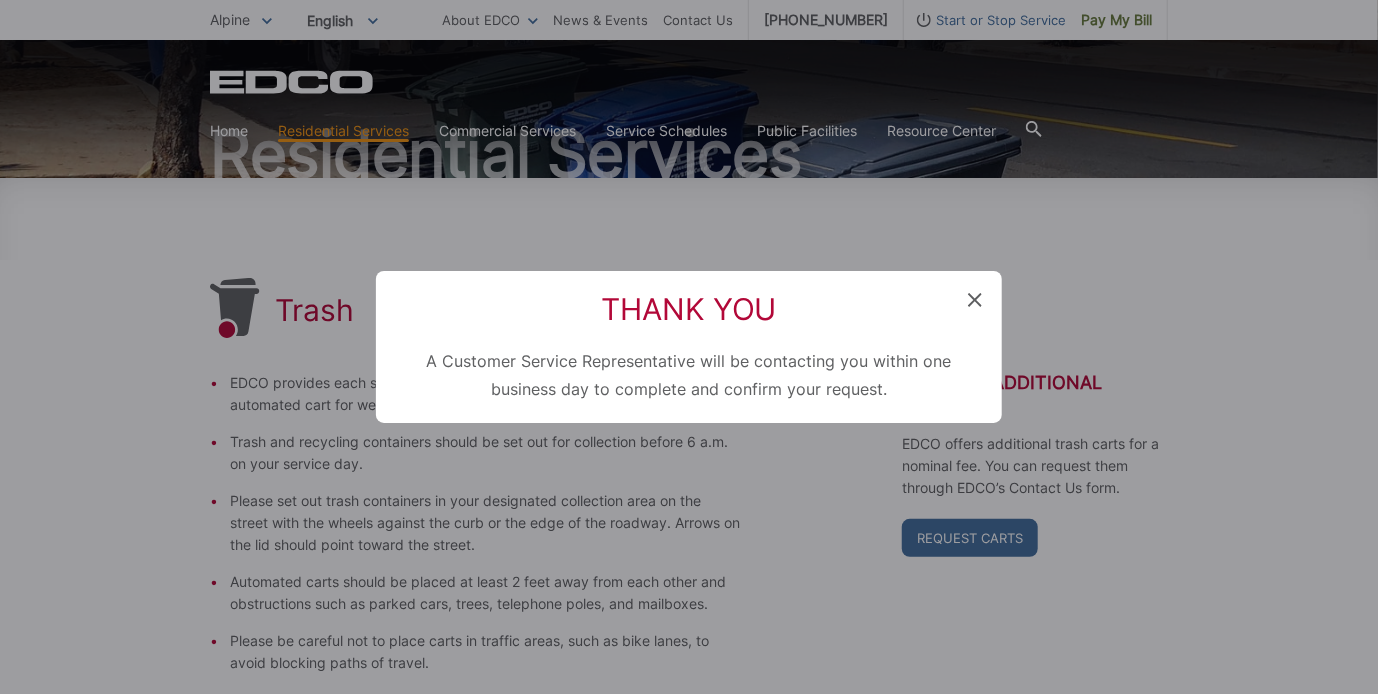 click 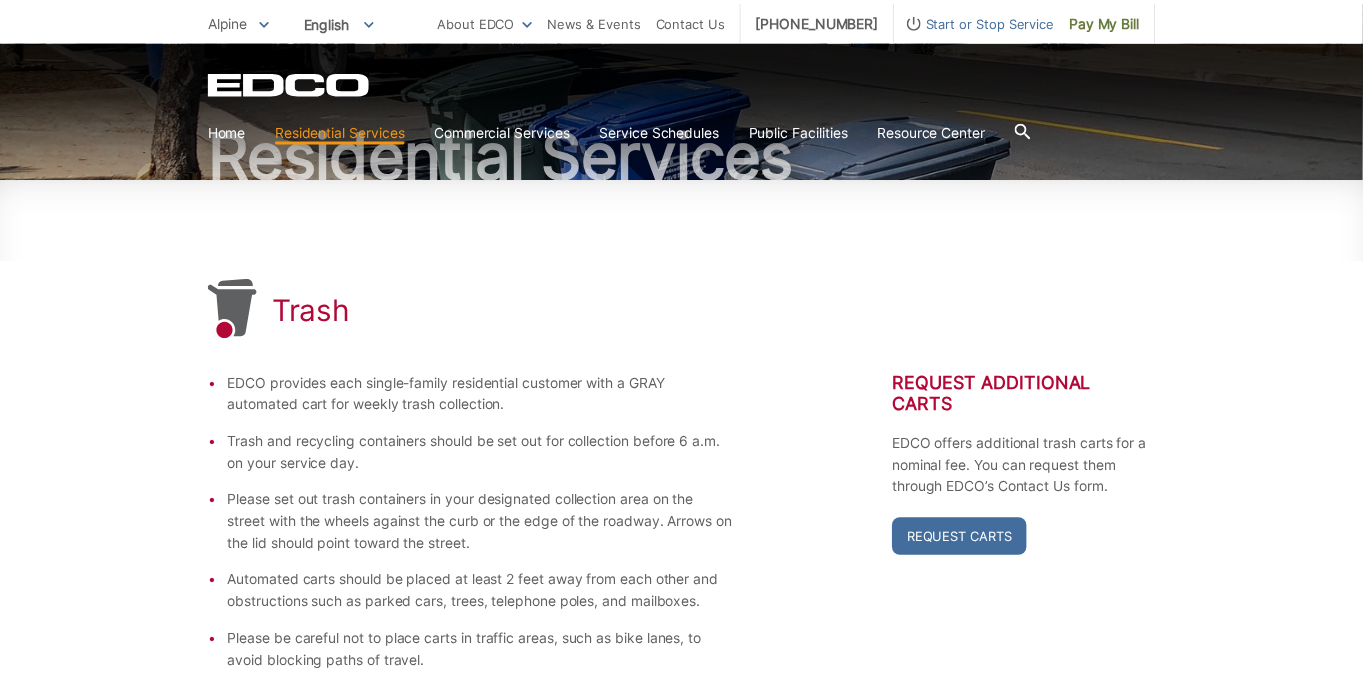 scroll, scrollTop: 0, scrollLeft: 0, axis: both 